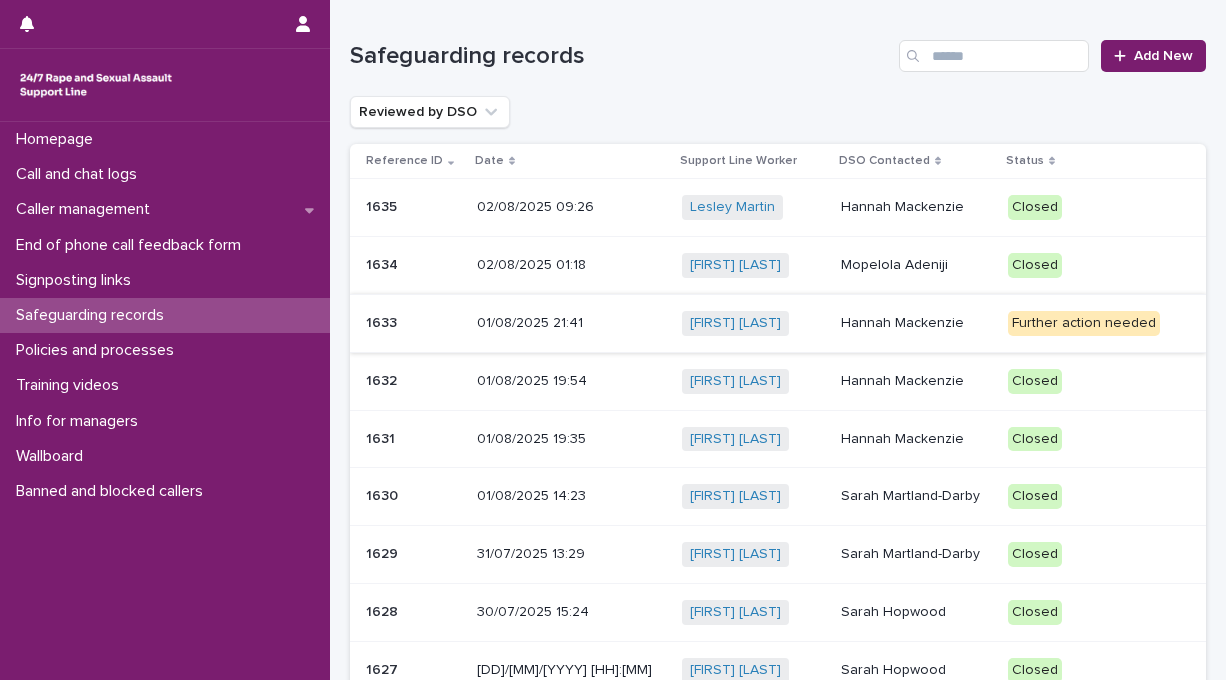 scroll, scrollTop: 0, scrollLeft: 0, axis: both 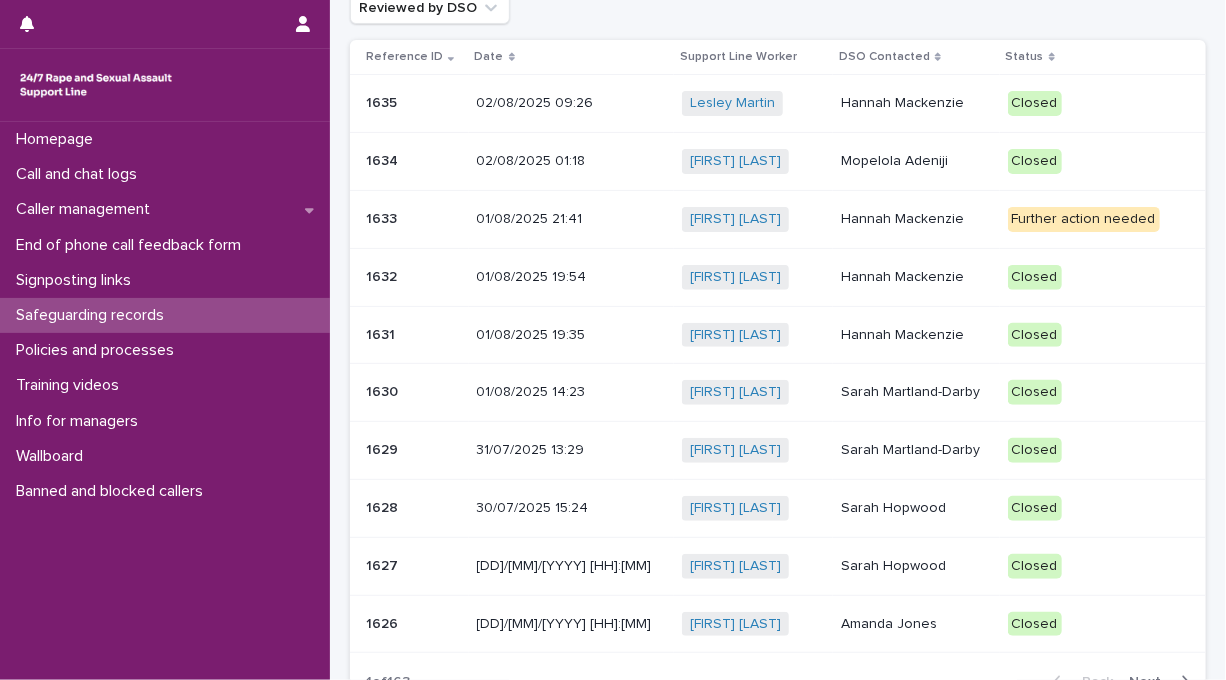 click on "Hannah Mackenzie" at bounding box center [916, 219] 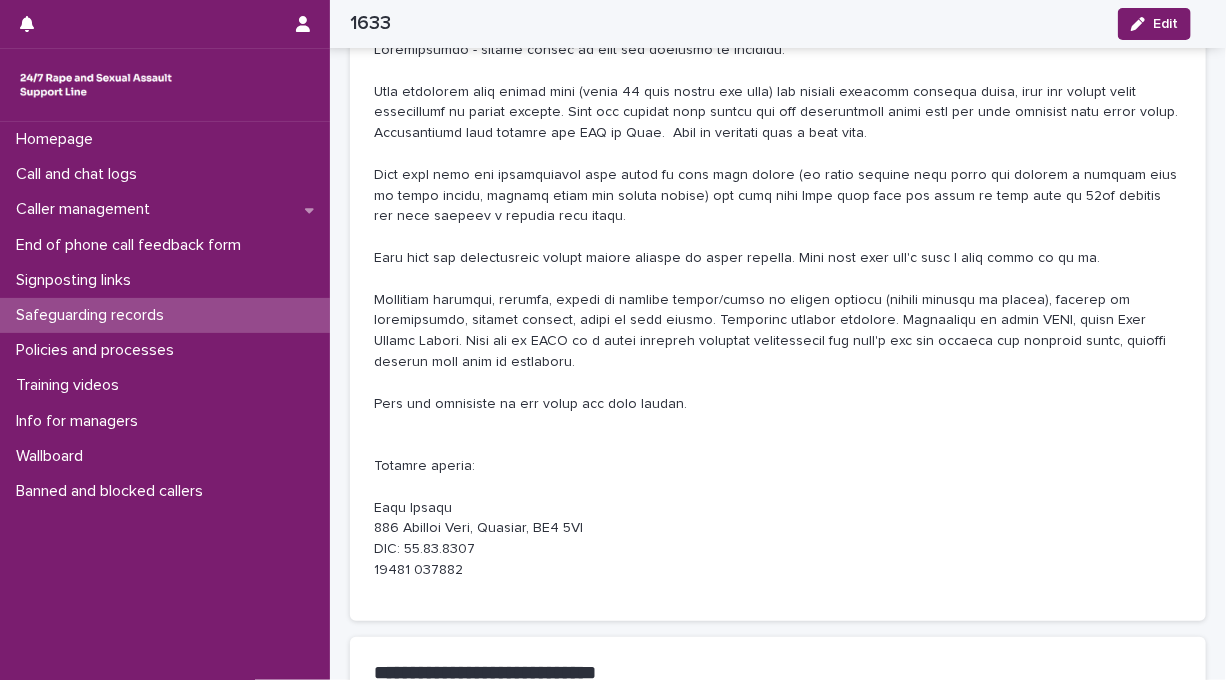 scroll, scrollTop: 511, scrollLeft: 0, axis: vertical 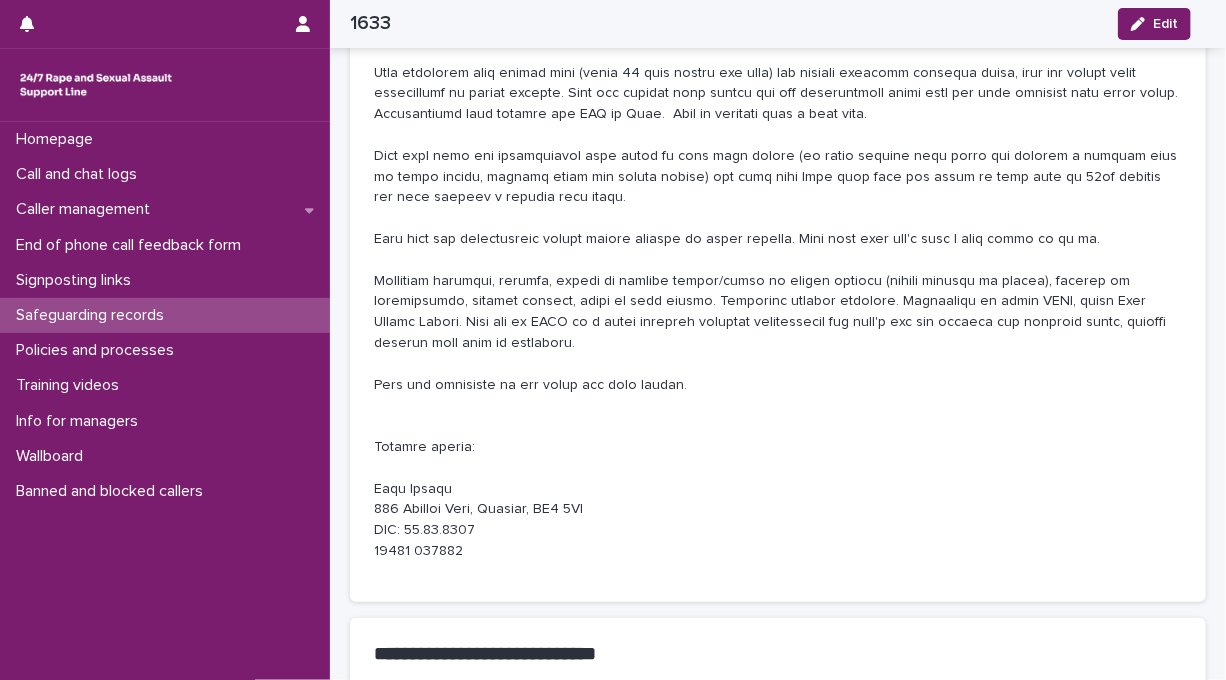 click on "Safeguarding records" at bounding box center (94, 315) 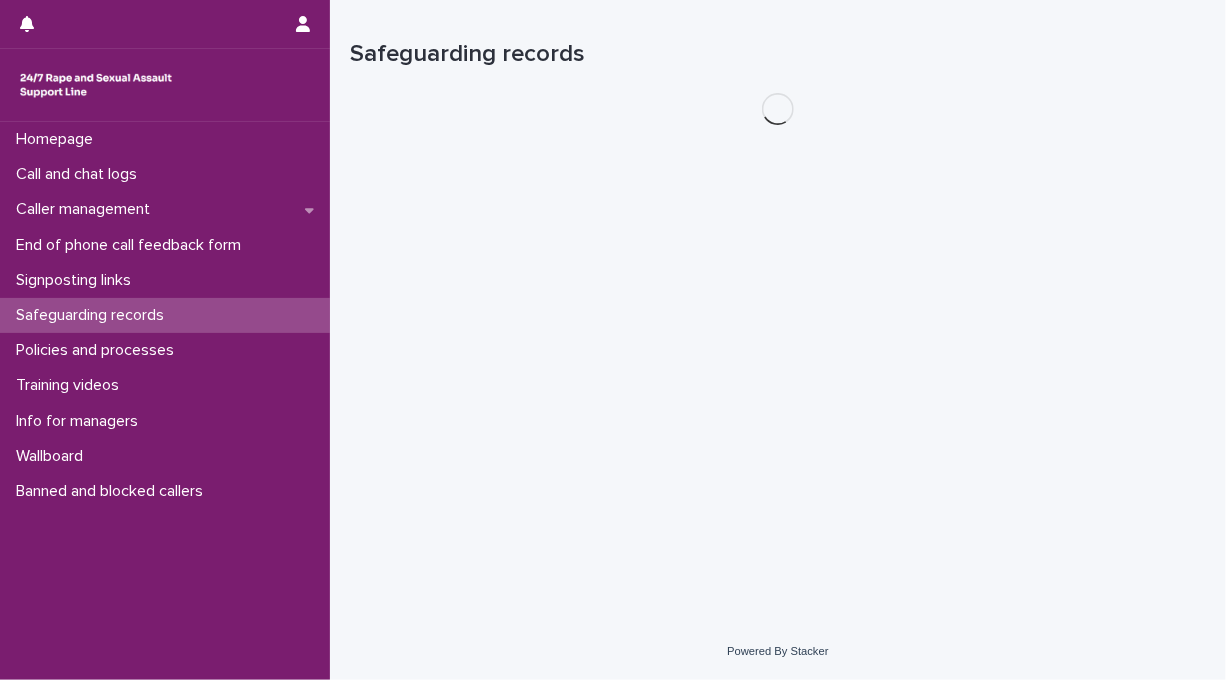 scroll, scrollTop: 0, scrollLeft: 0, axis: both 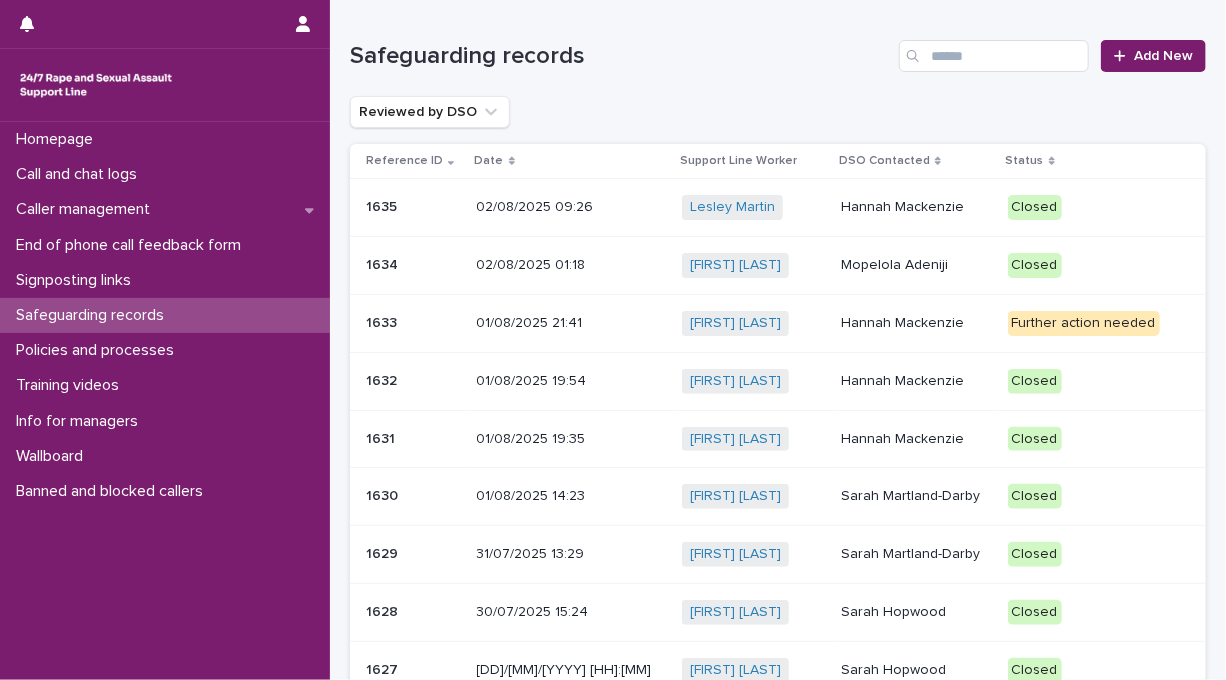 click on "Further action needed" at bounding box center (1091, 323) 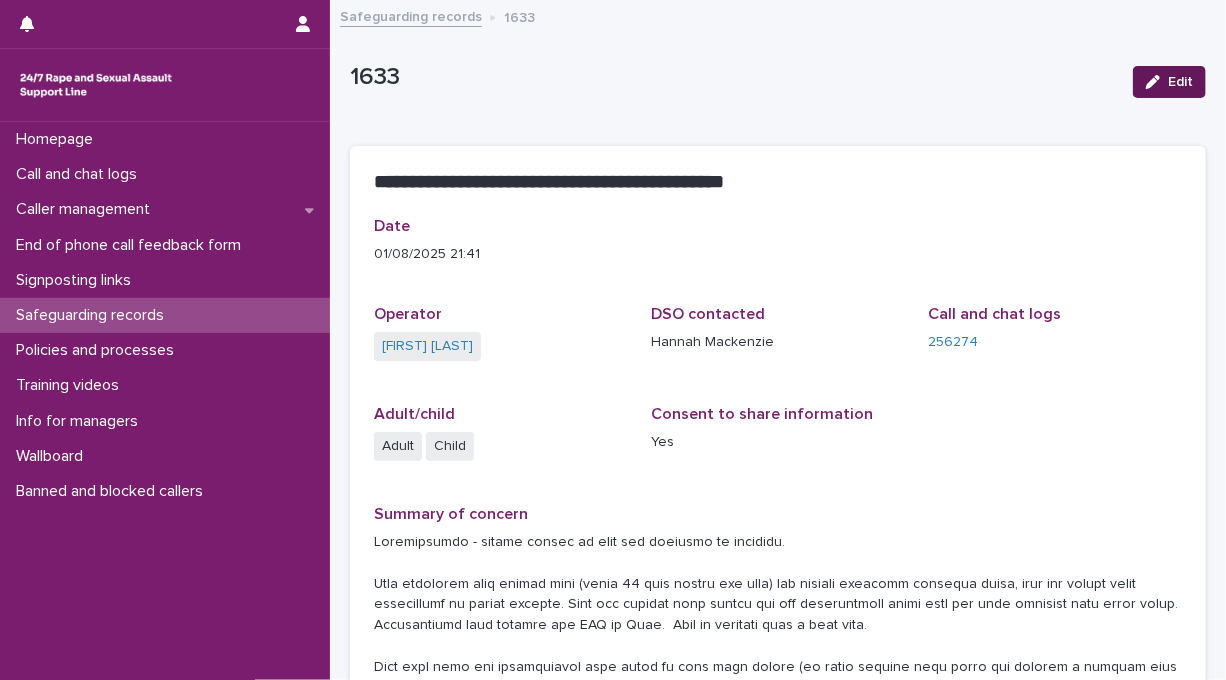 click on "Edit" at bounding box center (1180, 82) 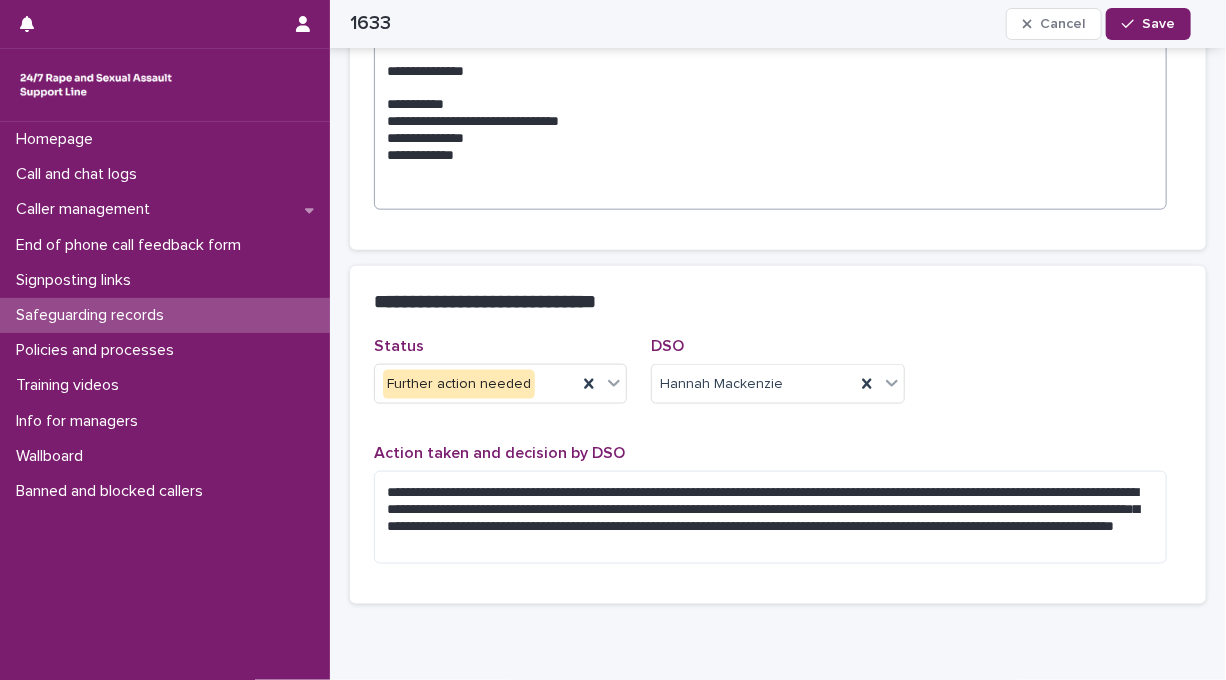 scroll, scrollTop: 894, scrollLeft: 0, axis: vertical 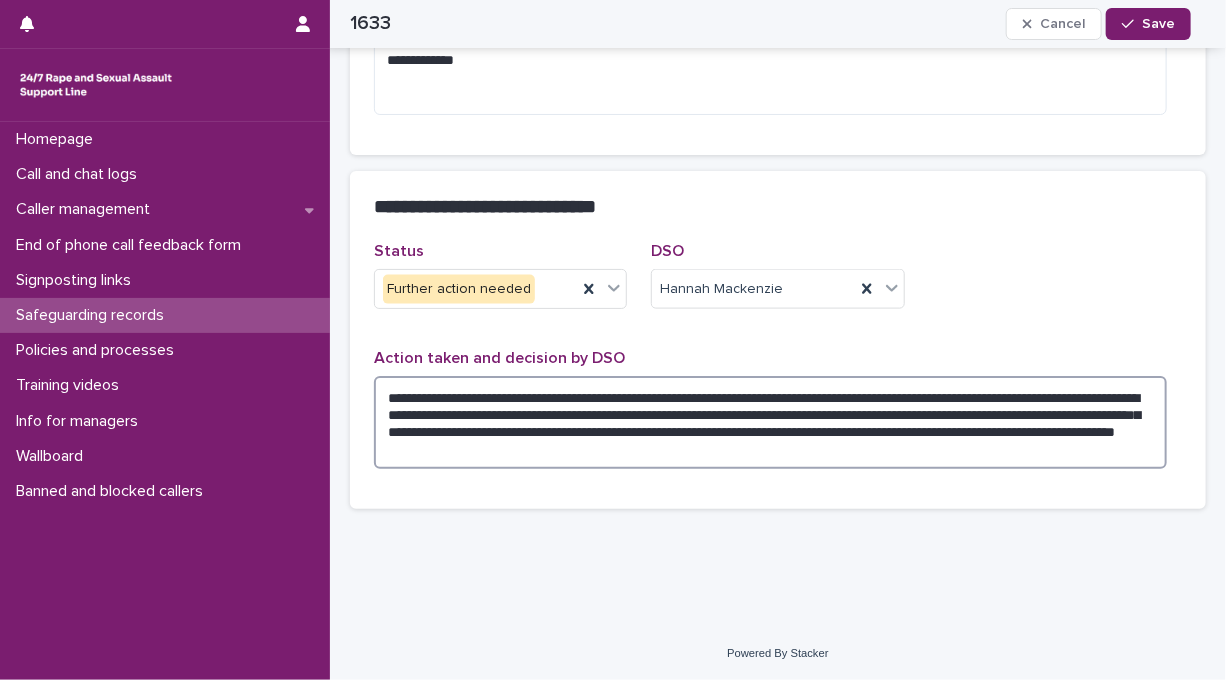 drag, startPoint x: 876, startPoint y: 443, endPoint x: 845, endPoint y: 431, distance: 33.24154 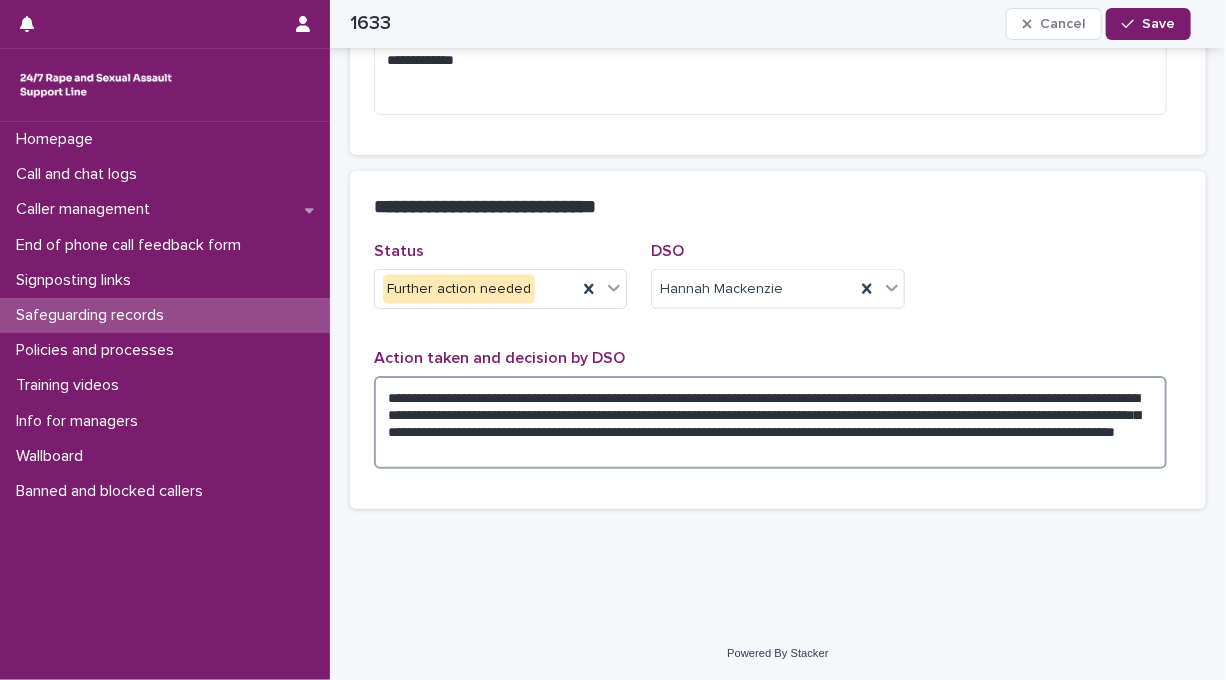 click on "**********" at bounding box center (770, 422) 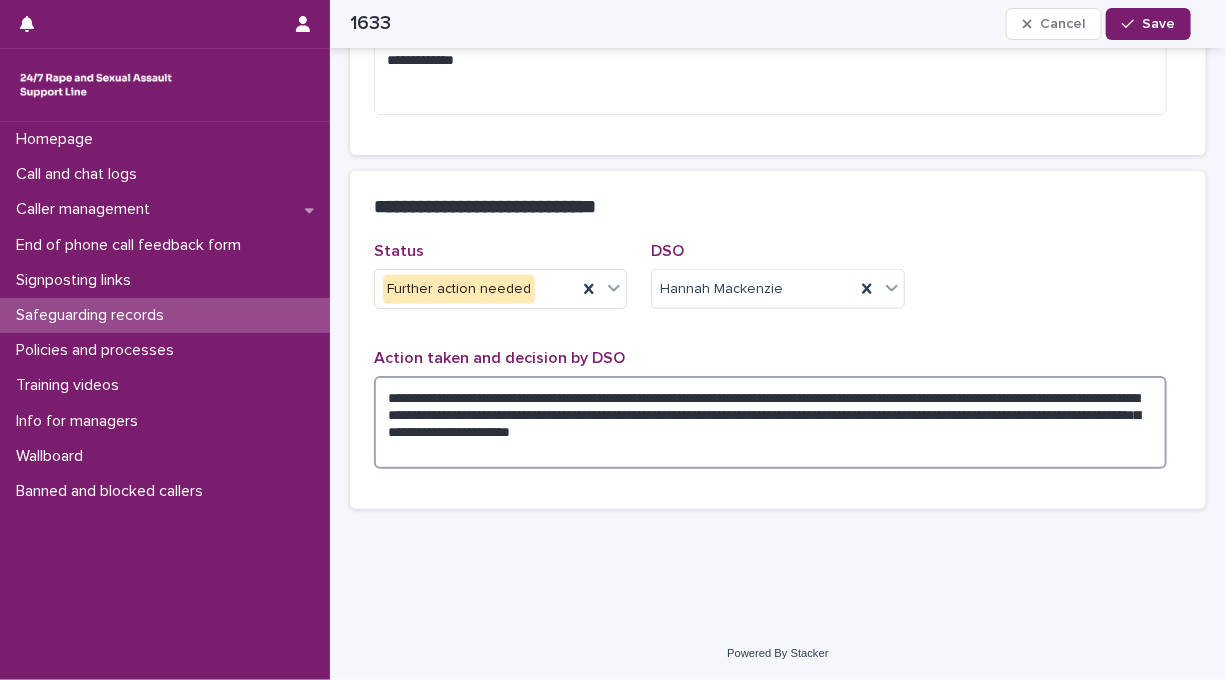 scroll, scrollTop: 877, scrollLeft: 0, axis: vertical 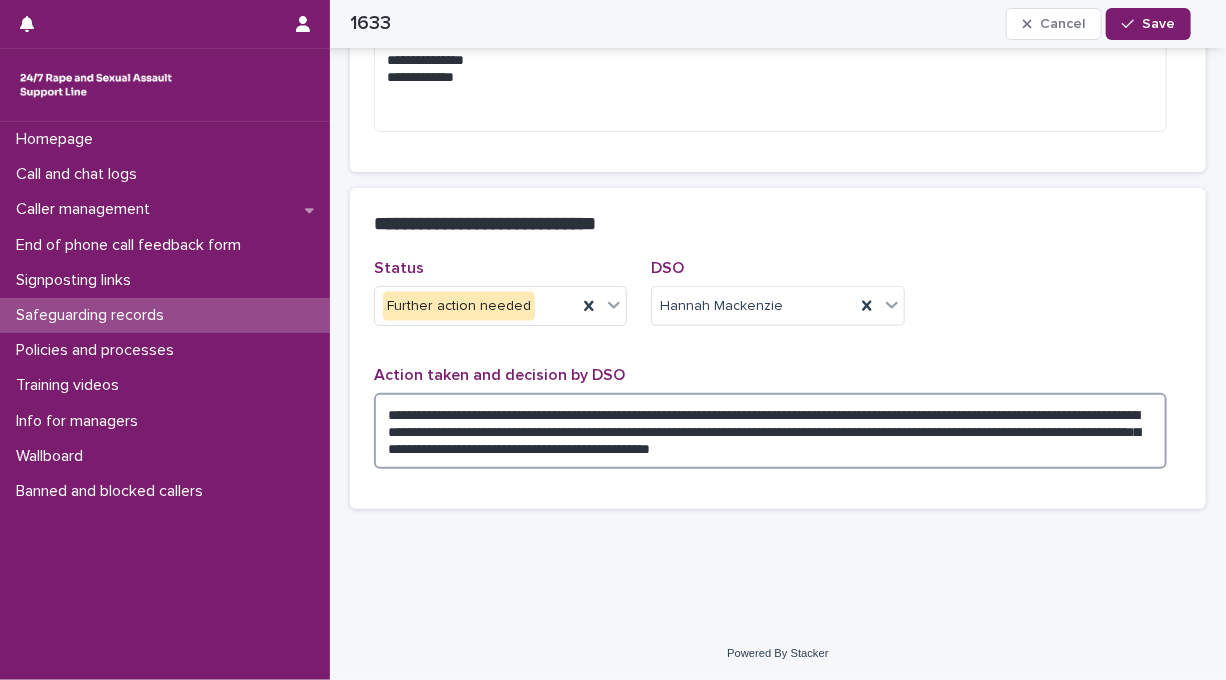 click on "**********" at bounding box center [770, 431] 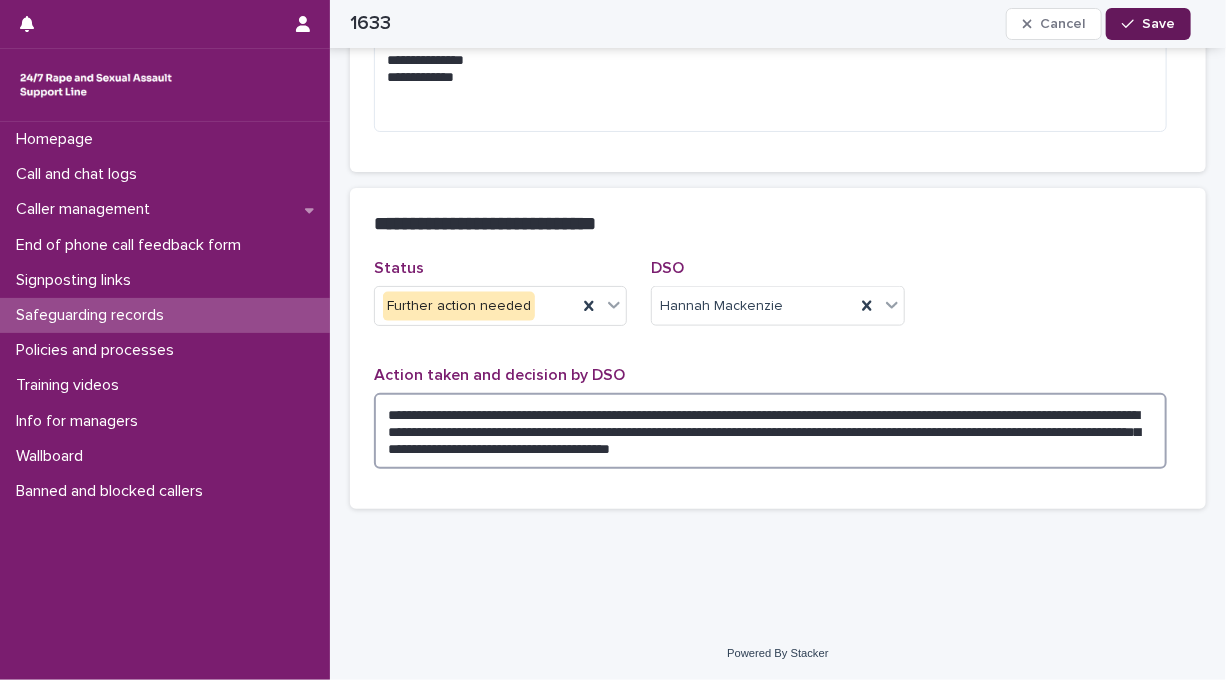 type on "**********" 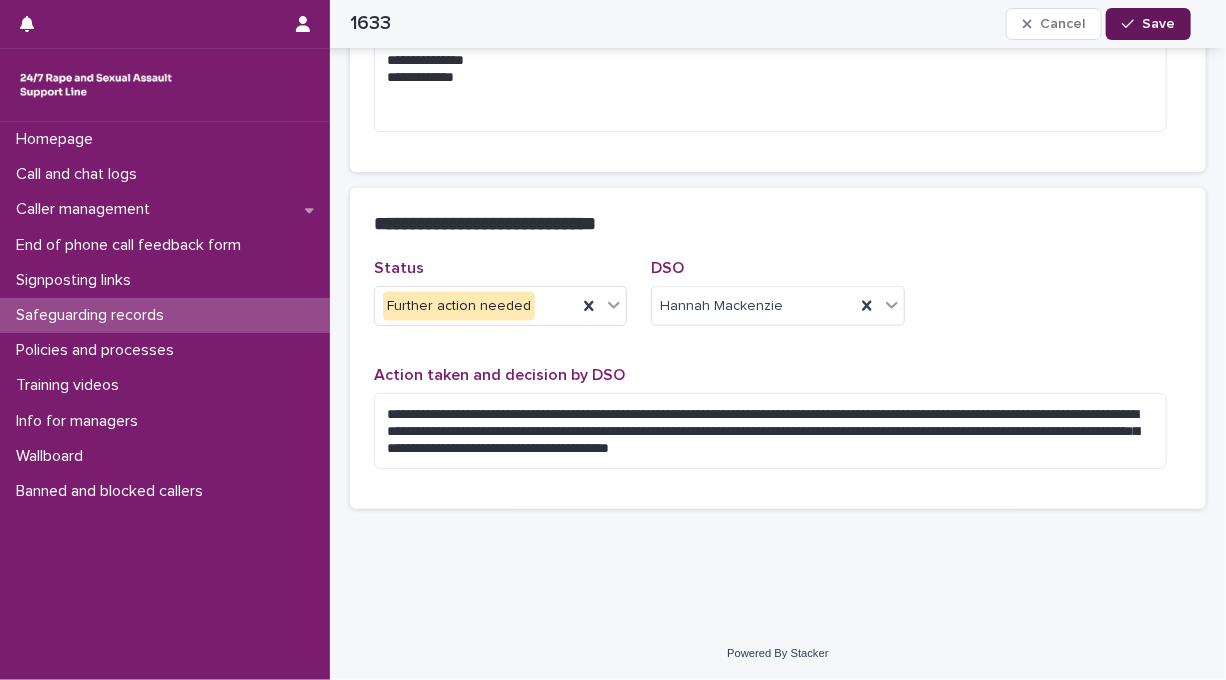 click on "Save" at bounding box center (1158, 24) 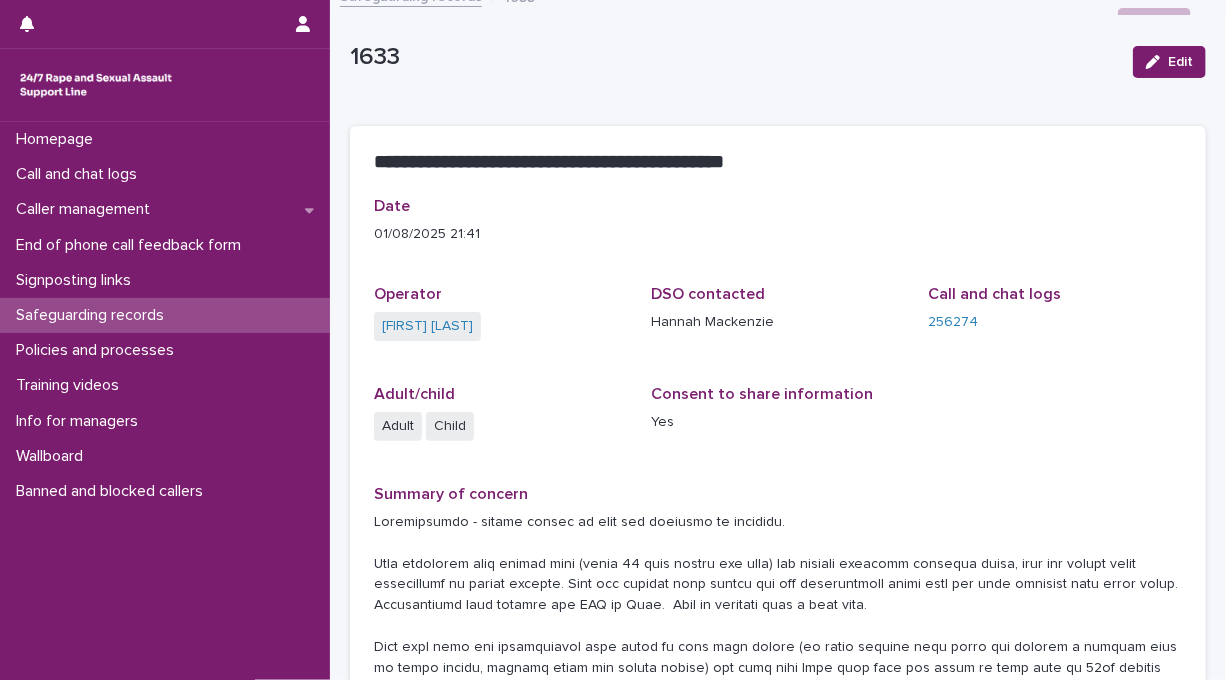 scroll, scrollTop: 0, scrollLeft: 0, axis: both 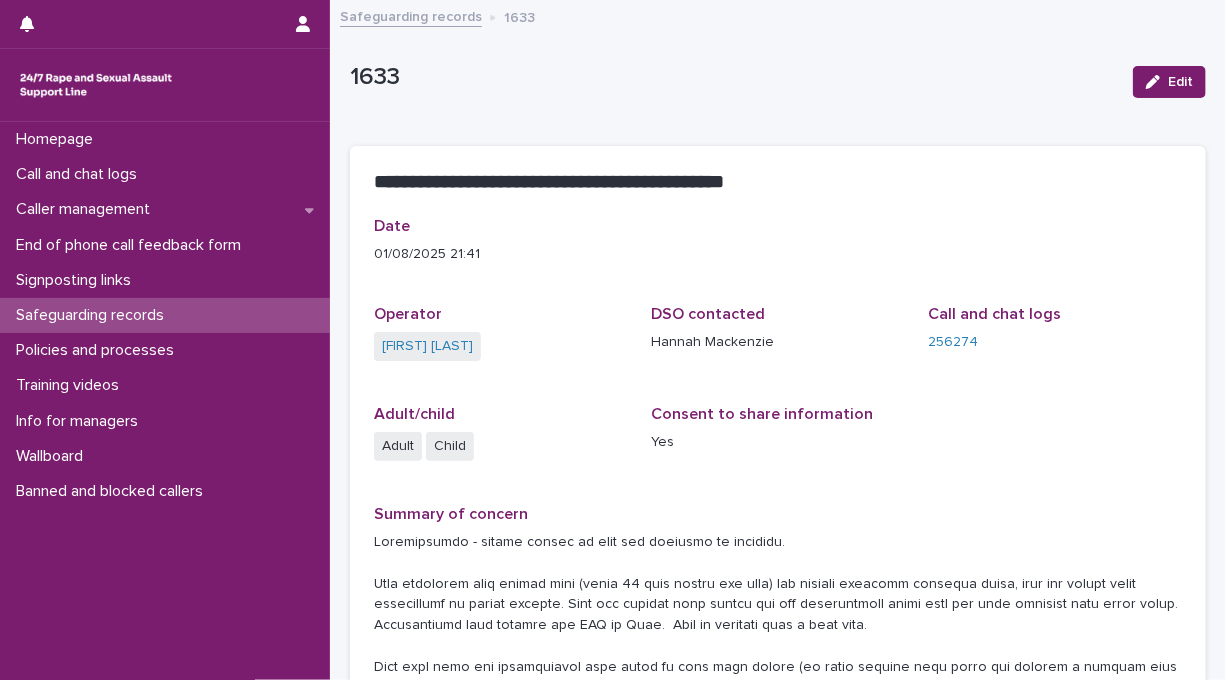 click on "Safeguarding records" at bounding box center [411, 15] 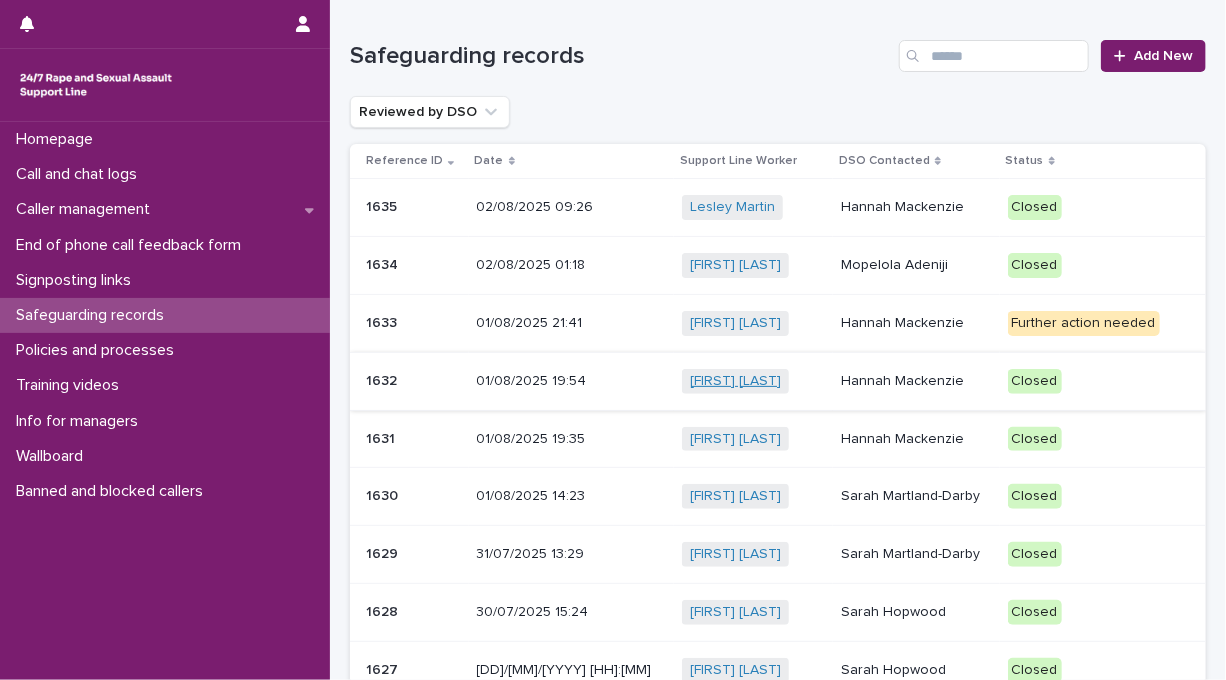 scroll, scrollTop: 301, scrollLeft: 0, axis: vertical 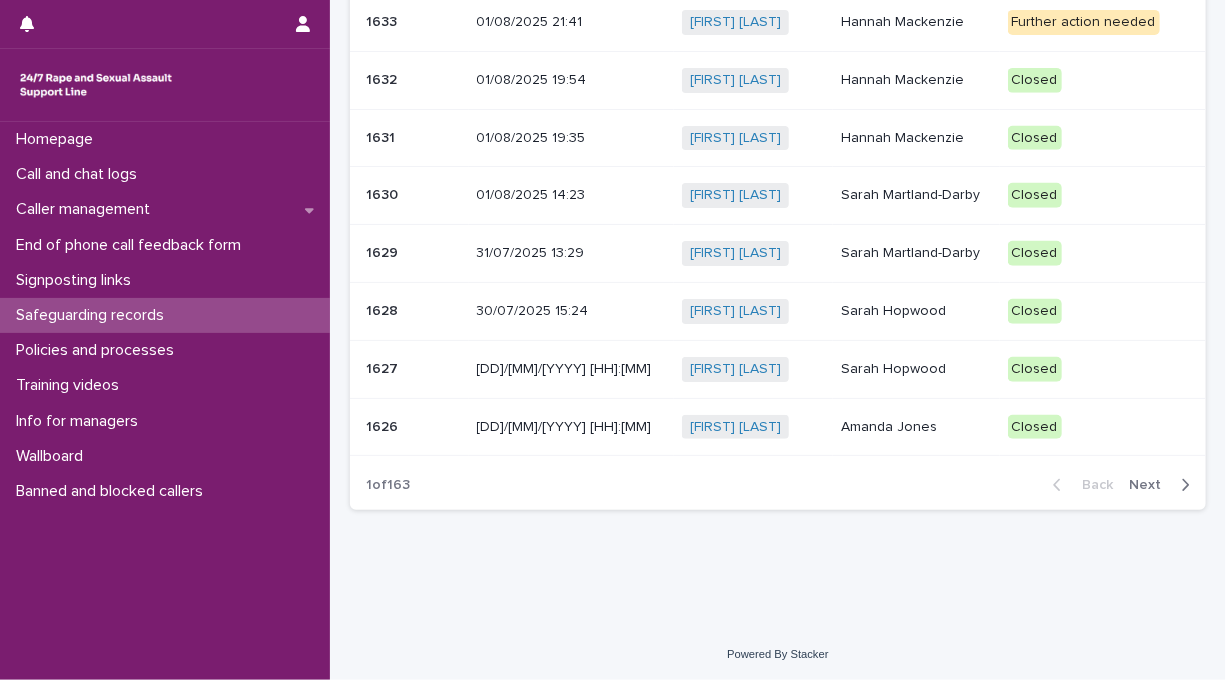 click on "Next" at bounding box center [1151, 485] 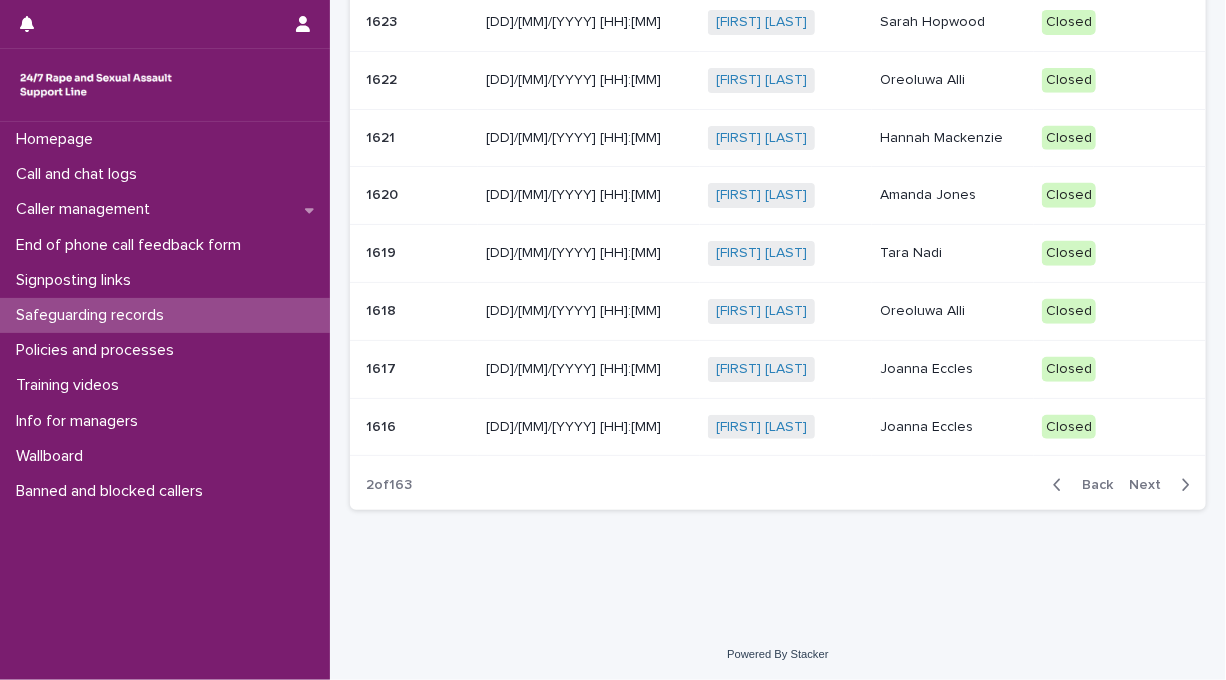 click on "Next" at bounding box center (1151, 485) 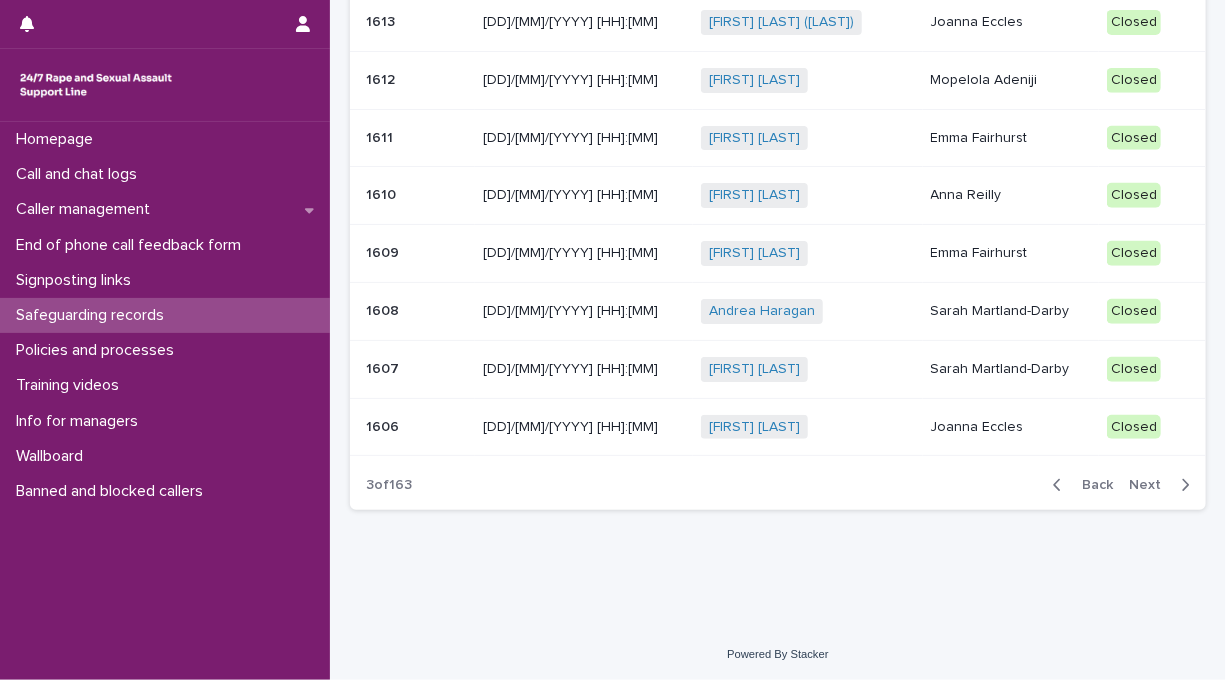 click on "Next" at bounding box center (1151, 485) 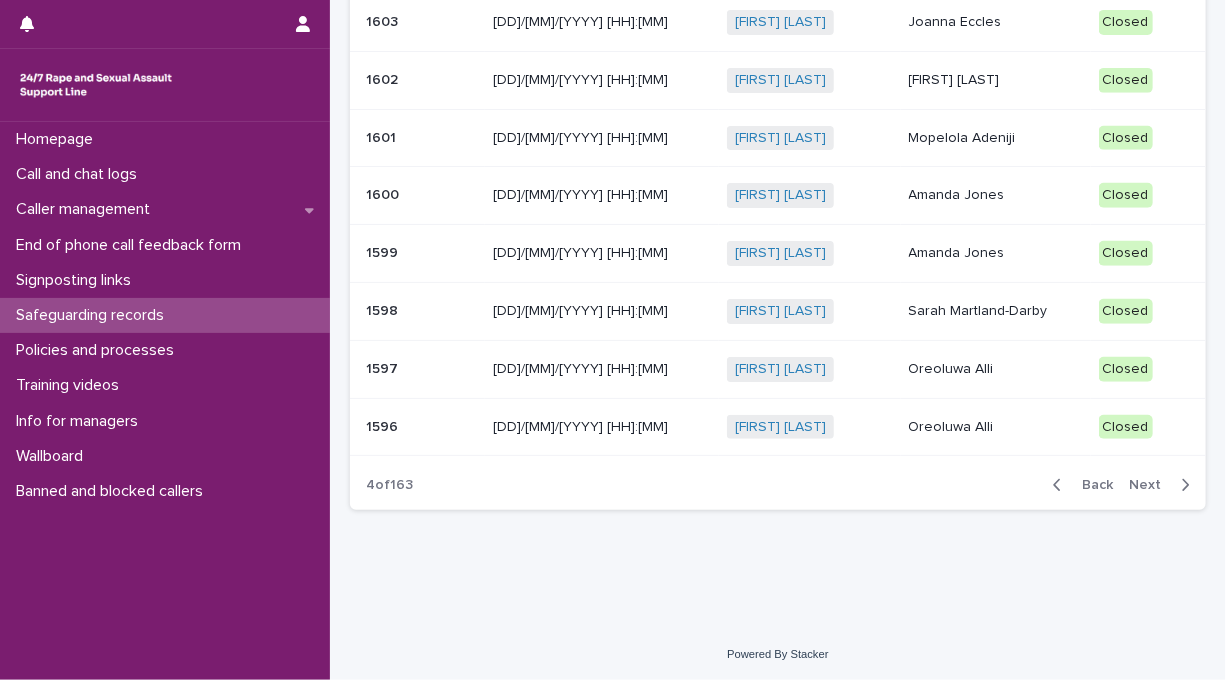 click on "Oreoluwa Alli" at bounding box center (996, 427) 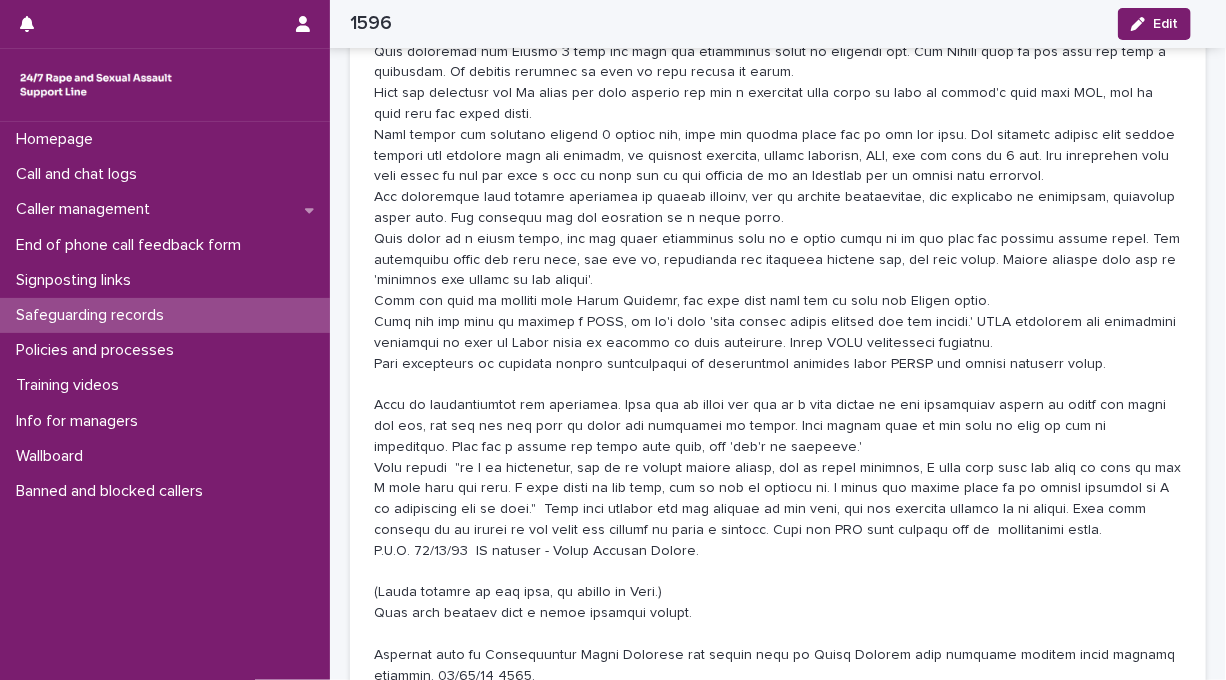 scroll, scrollTop: 1616, scrollLeft: 0, axis: vertical 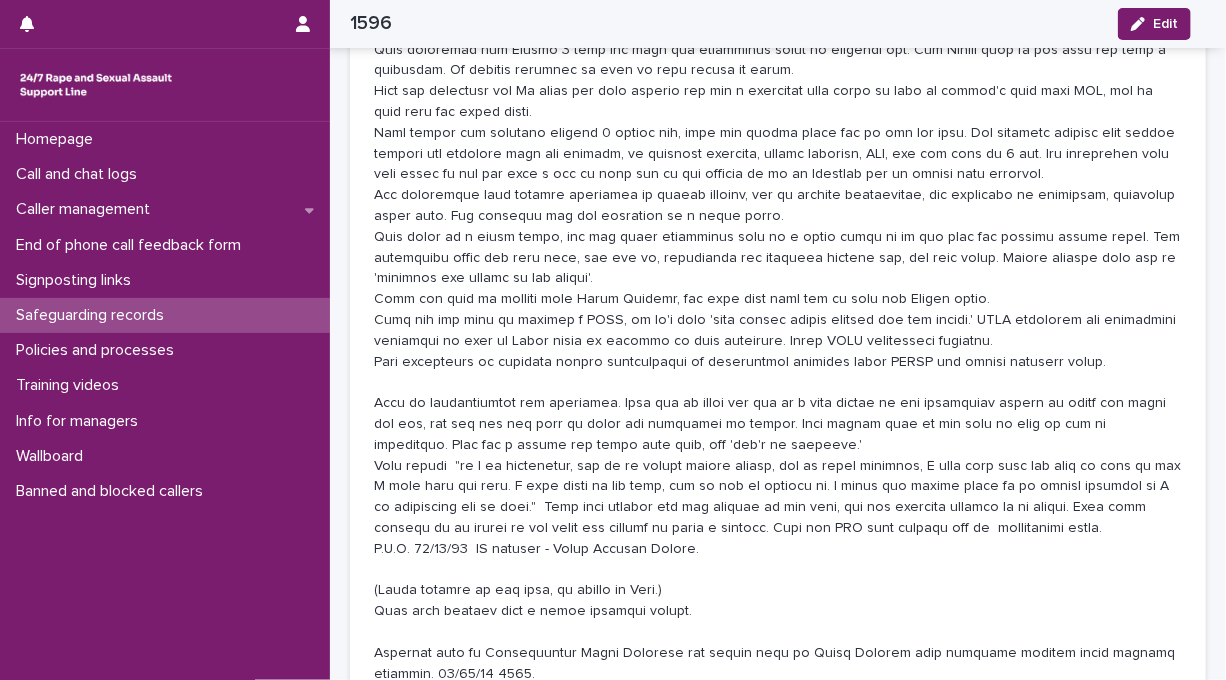 click at bounding box center (778, 112) 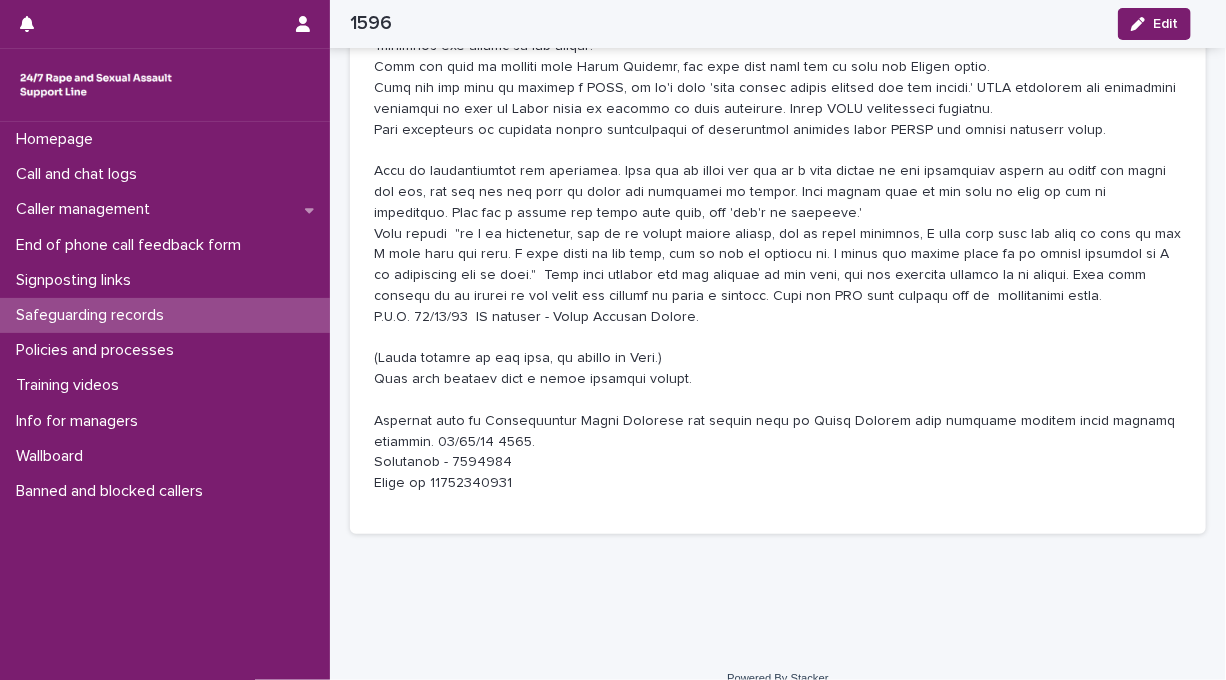 scroll, scrollTop: 1875, scrollLeft: 0, axis: vertical 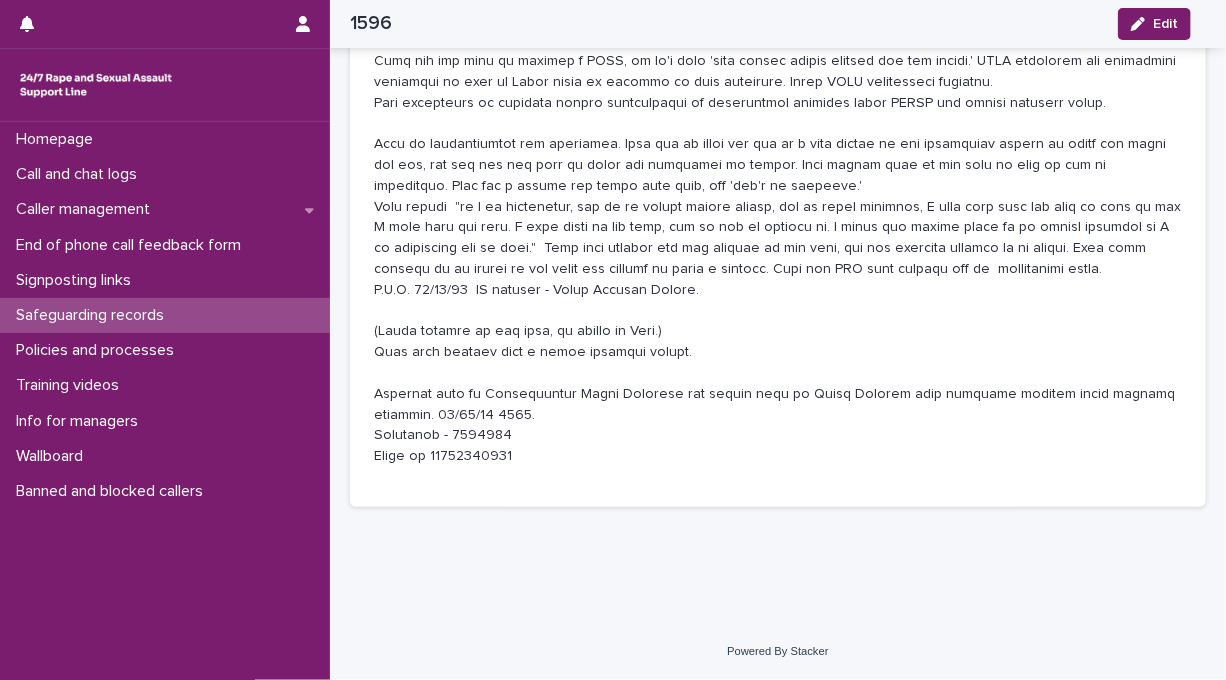 click on "Action taken and decision by DSO" at bounding box center [778, -152] 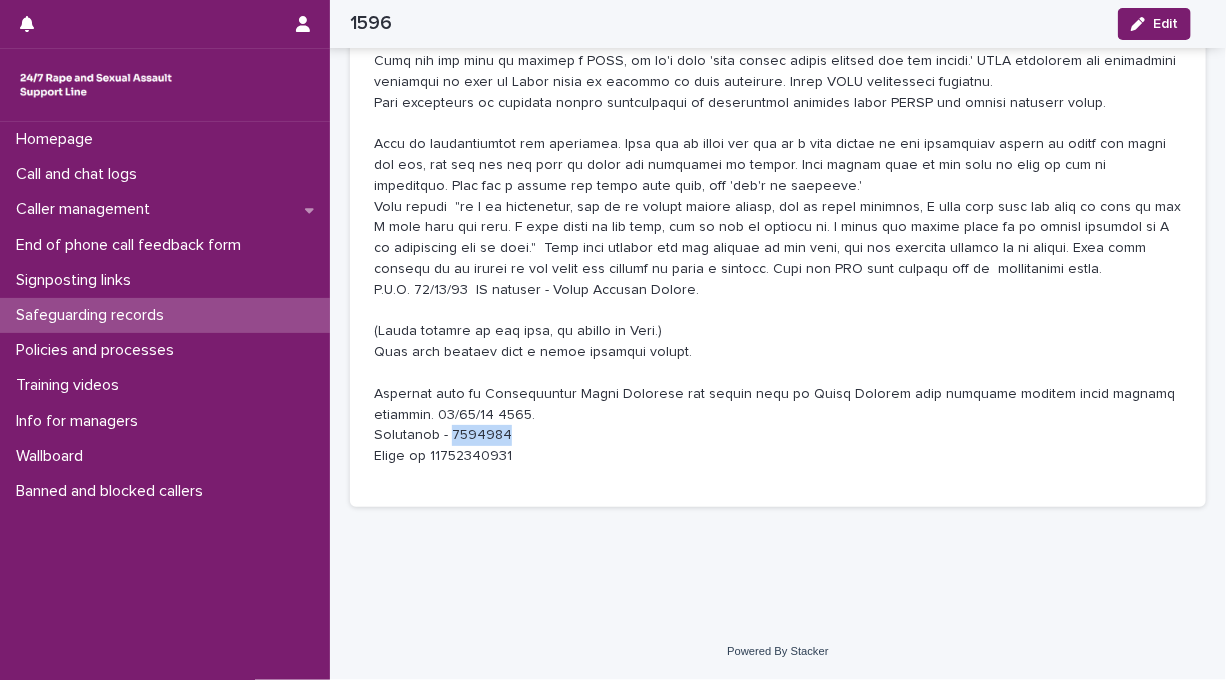 drag, startPoint x: 449, startPoint y: 436, endPoint x: 519, endPoint y: 435, distance: 70.00714 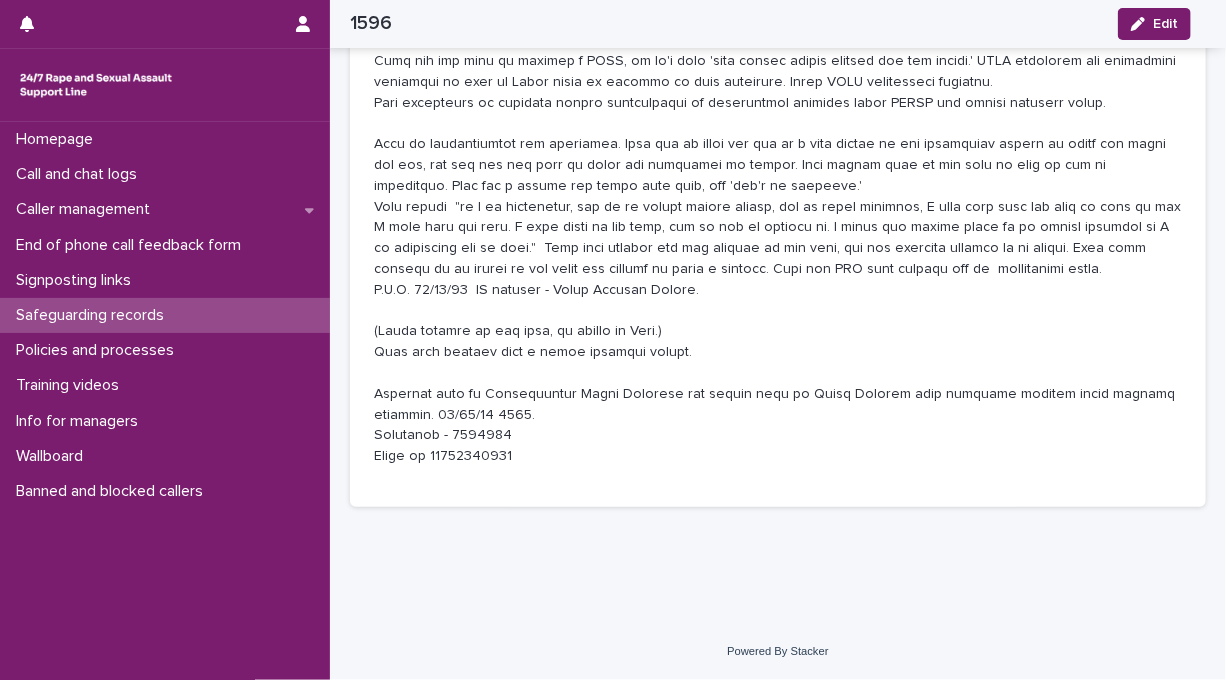 click on "Homepage Call and chat logs Caller management End of phone call feedback form Signposting links Safeguarding records Policies and processes Training videos Info for managers Wallboard Banned and blocked callers" at bounding box center (165, 401) 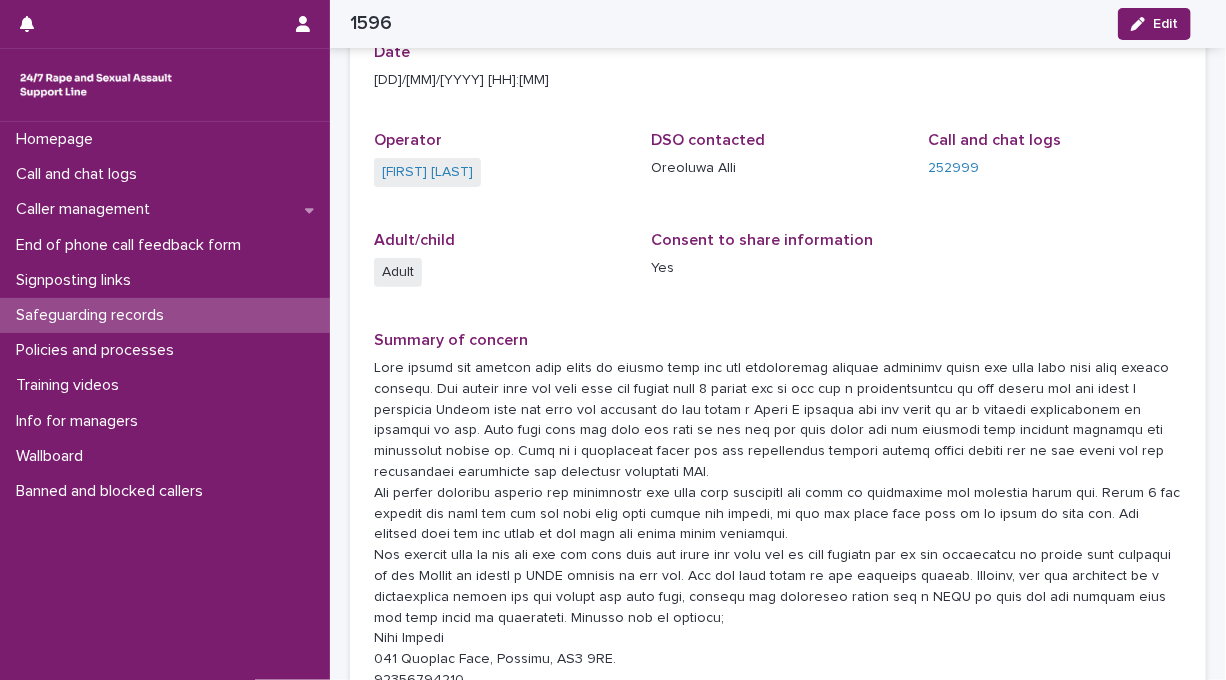 scroll, scrollTop: 0, scrollLeft: 0, axis: both 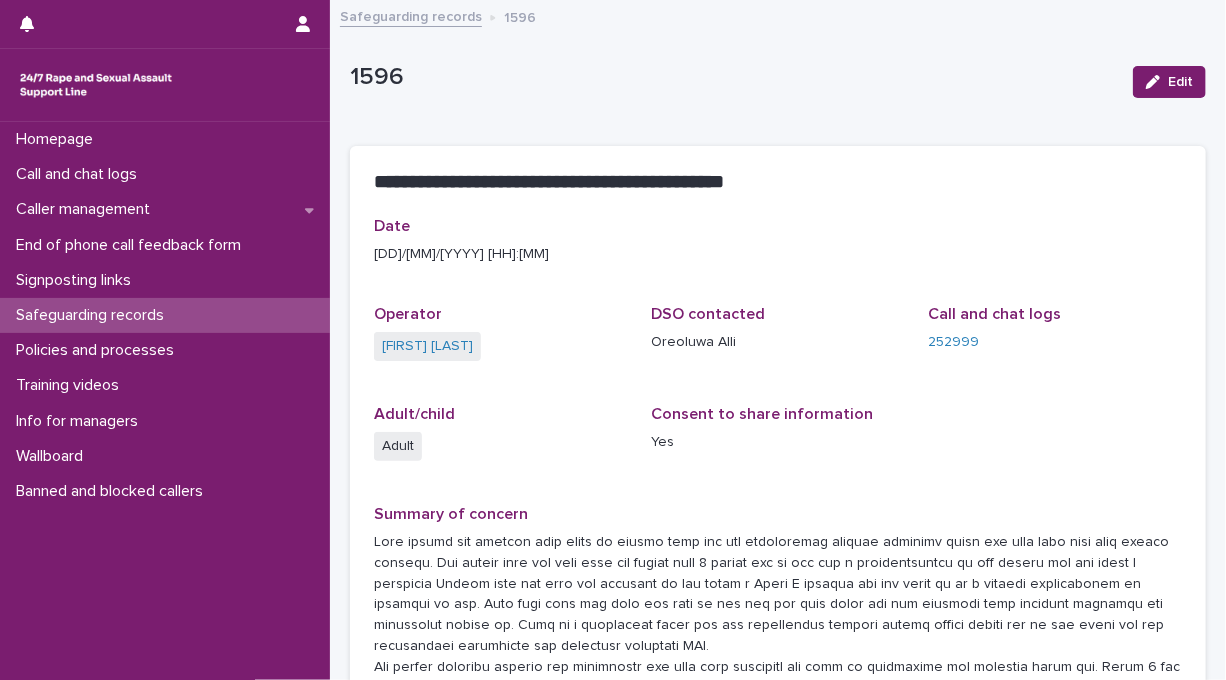 click on "Safeguarding records" at bounding box center (411, 15) 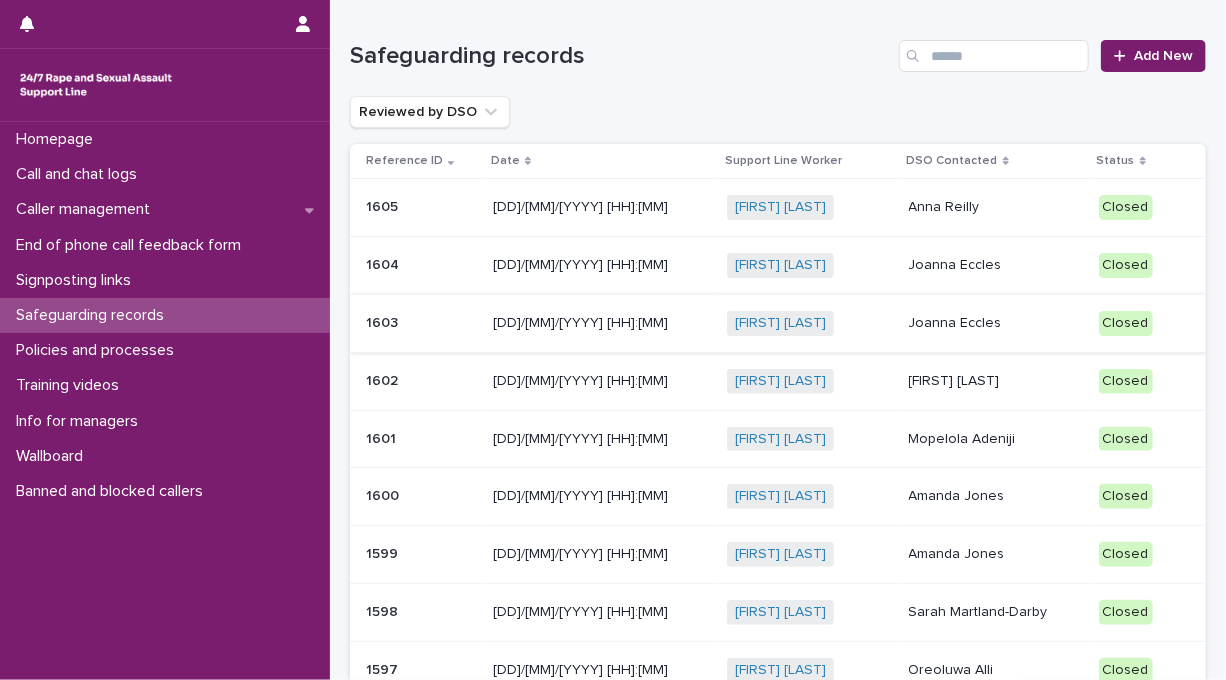 scroll, scrollTop: 301, scrollLeft: 0, axis: vertical 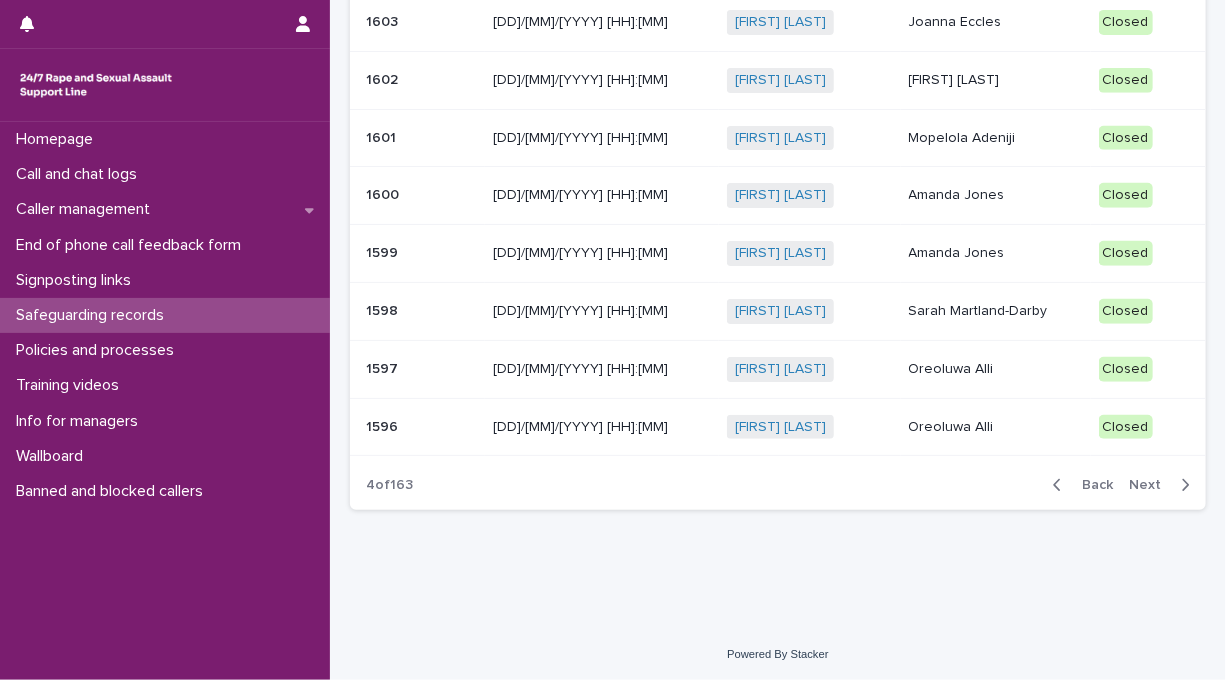 click on "Back" at bounding box center [1091, 485] 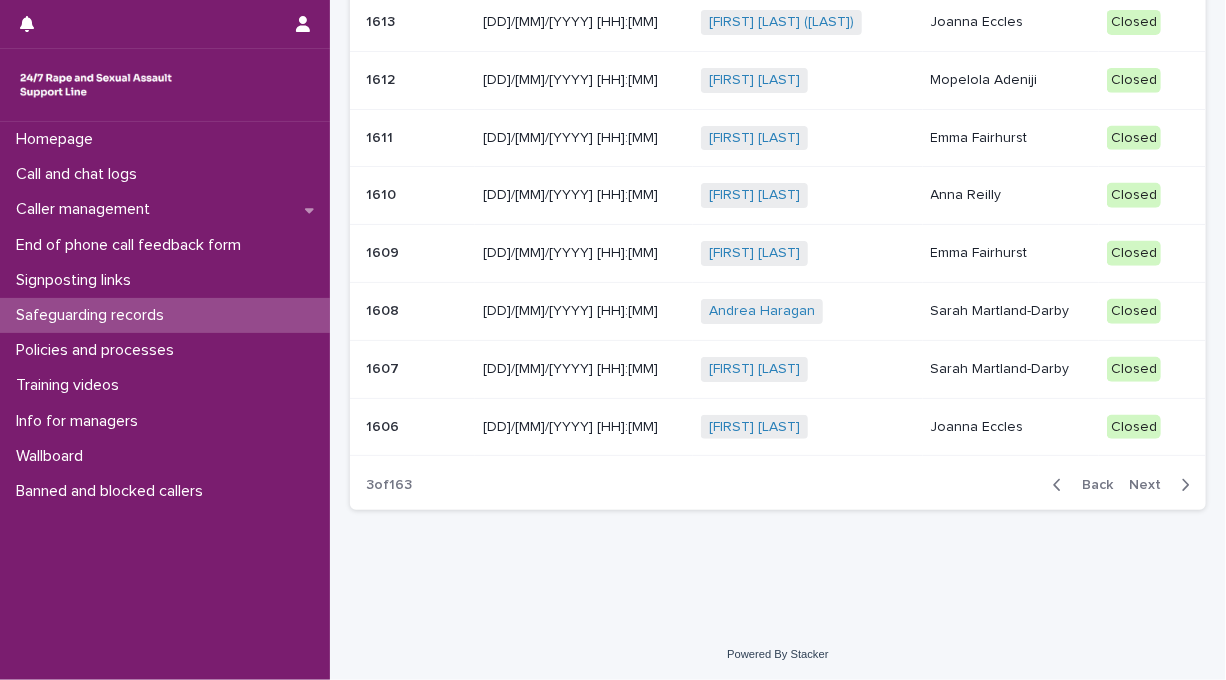 click on "Back" at bounding box center (1091, 485) 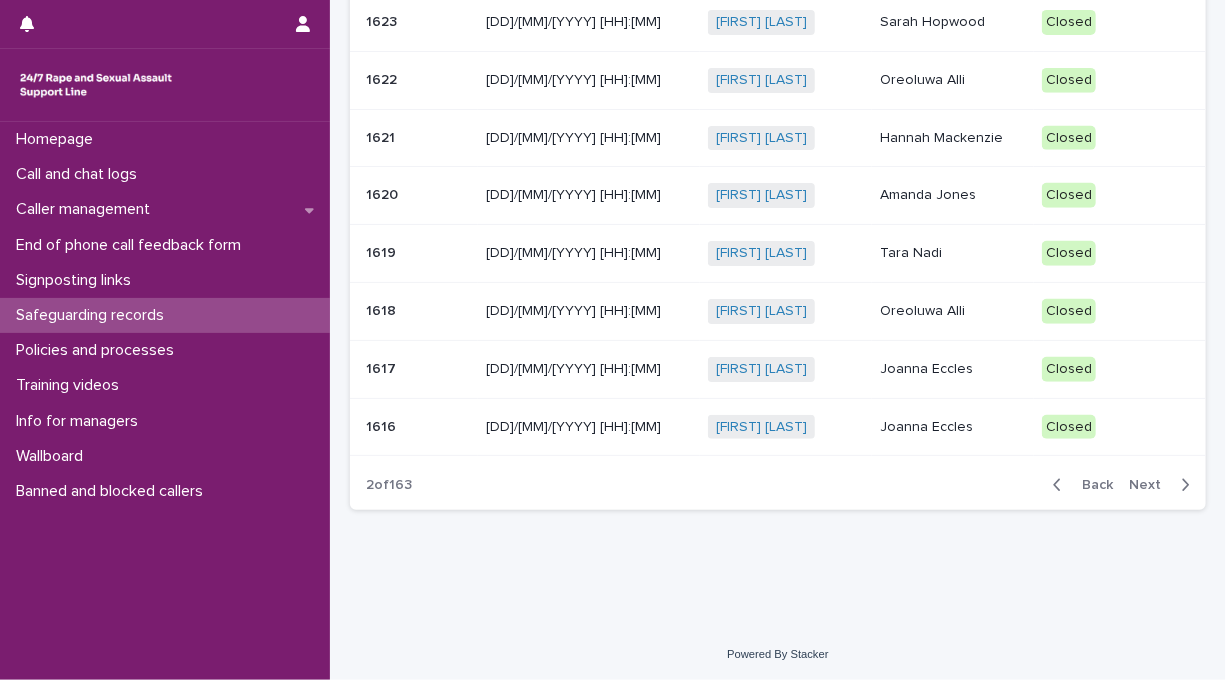 click on "Back" at bounding box center [1091, 485] 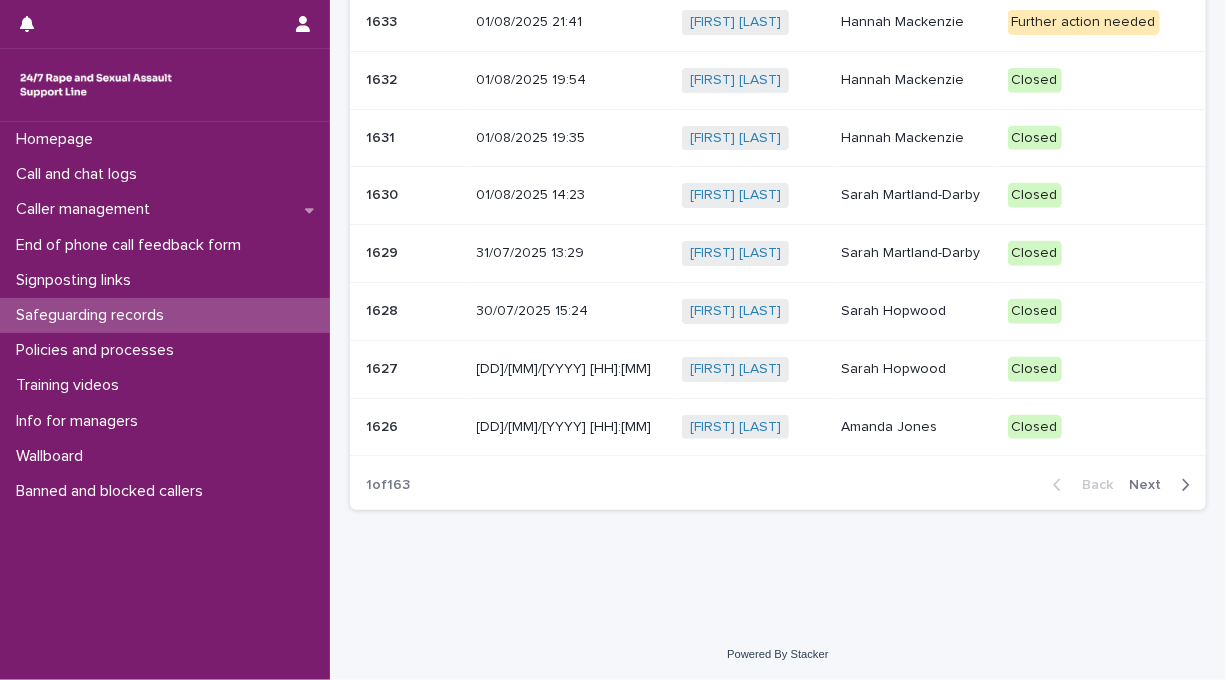 scroll, scrollTop: 0, scrollLeft: 0, axis: both 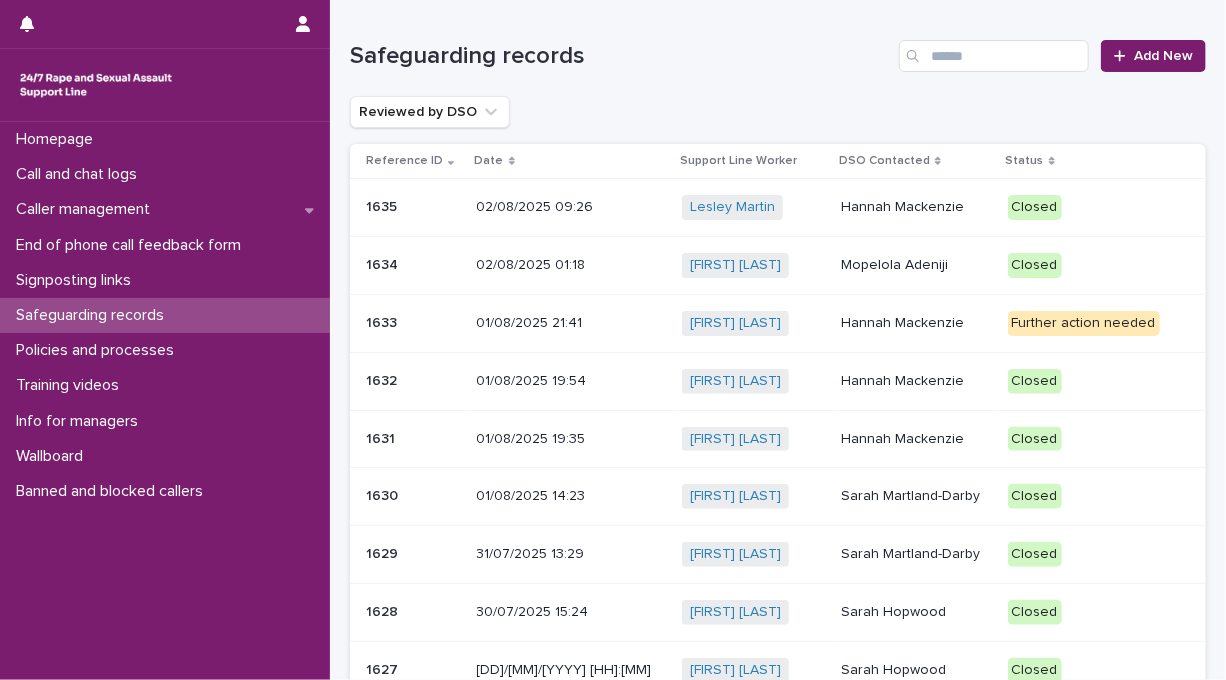 click on "Hannah Mackenzie" at bounding box center [916, 323] 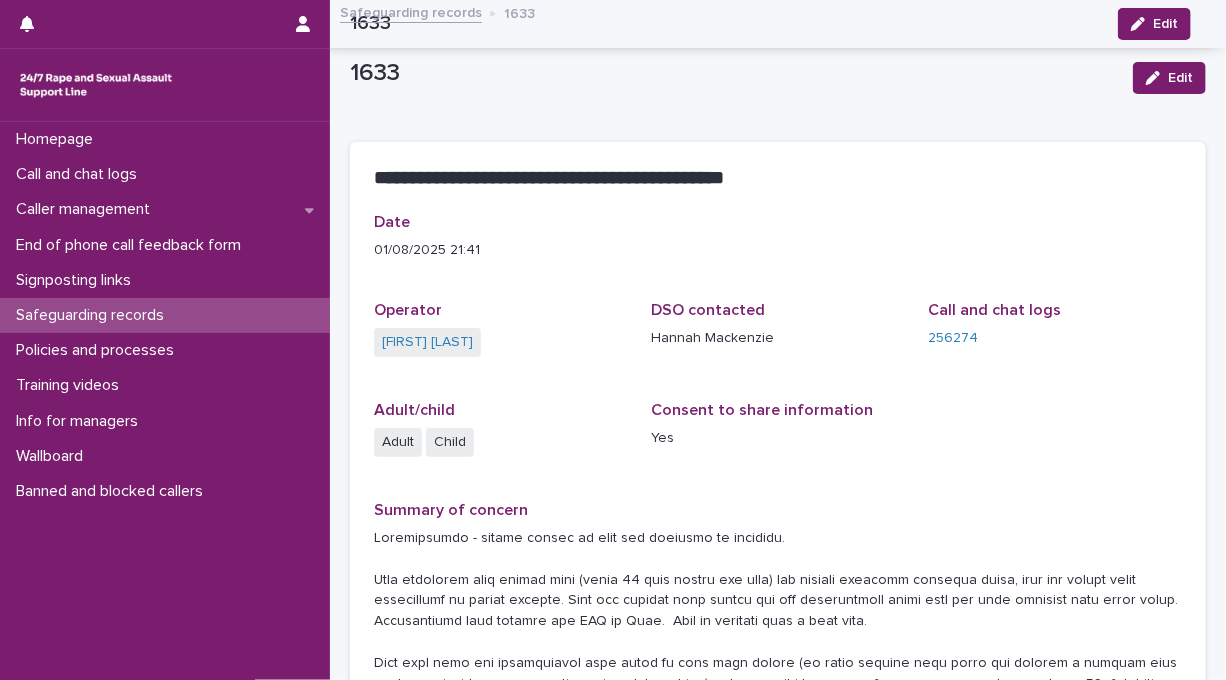 scroll, scrollTop: 0, scrollLeft: 0, axis: both 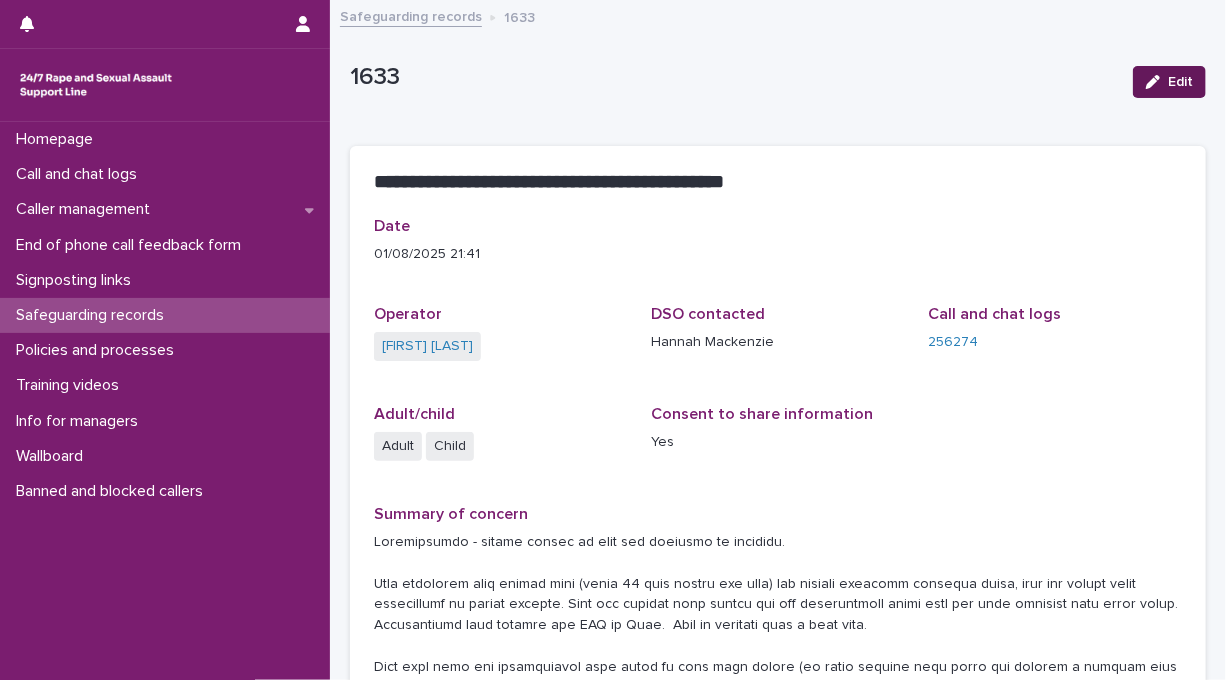 click on "Edit" at bounding box center [1180, 82] 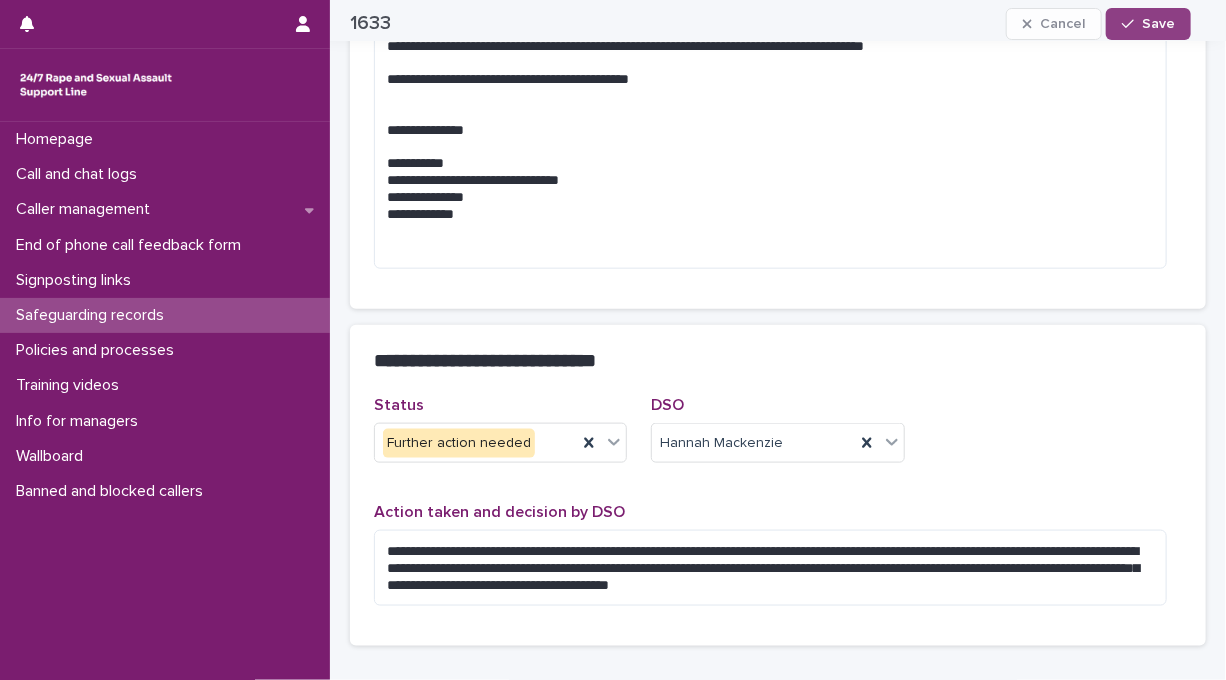 scroll, scrollTop: 877, scrollLeft: 0, axis: vertical 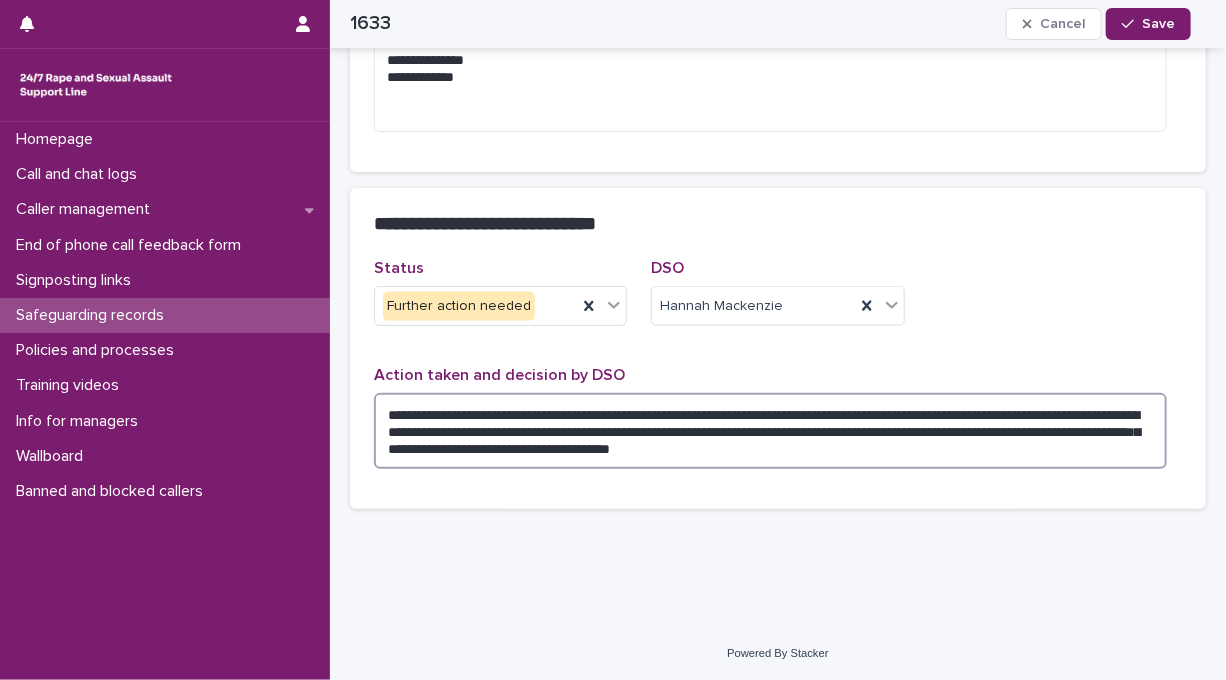 drag, startPoint x: 774, startPoint y: 447, endPoint x: 790, endPoint y: 480, distance: 36.67424 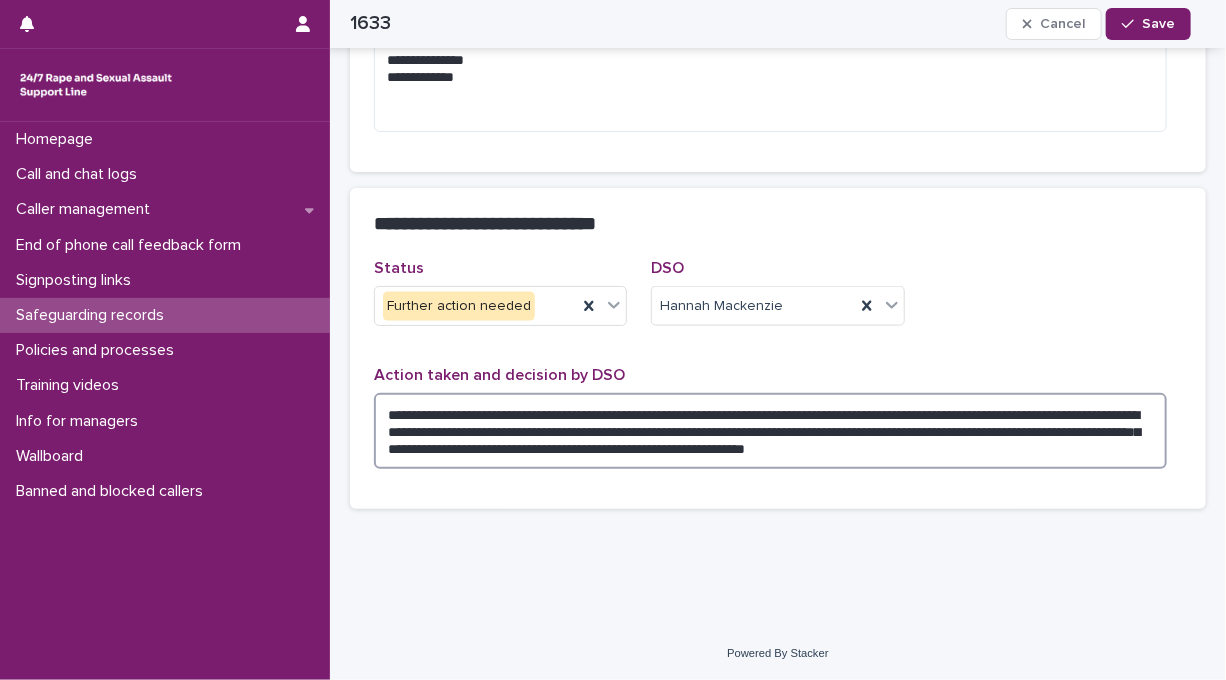 click on "**********" at bounding box center (770, 431) 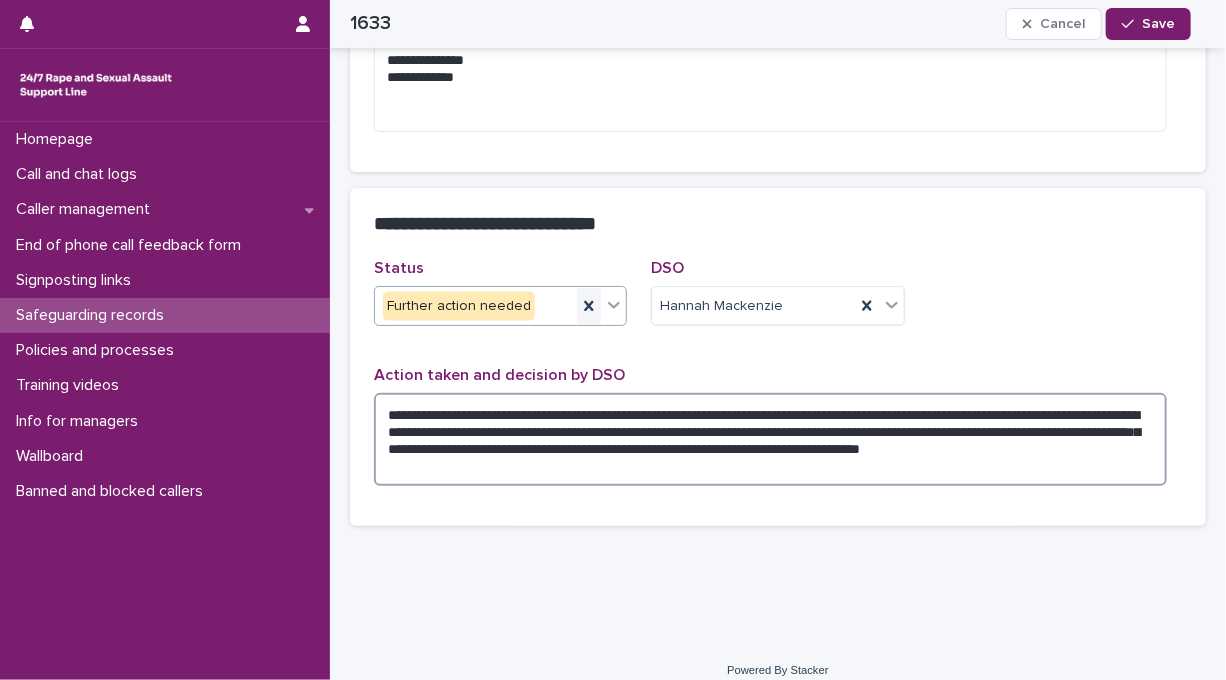 type on "**********" 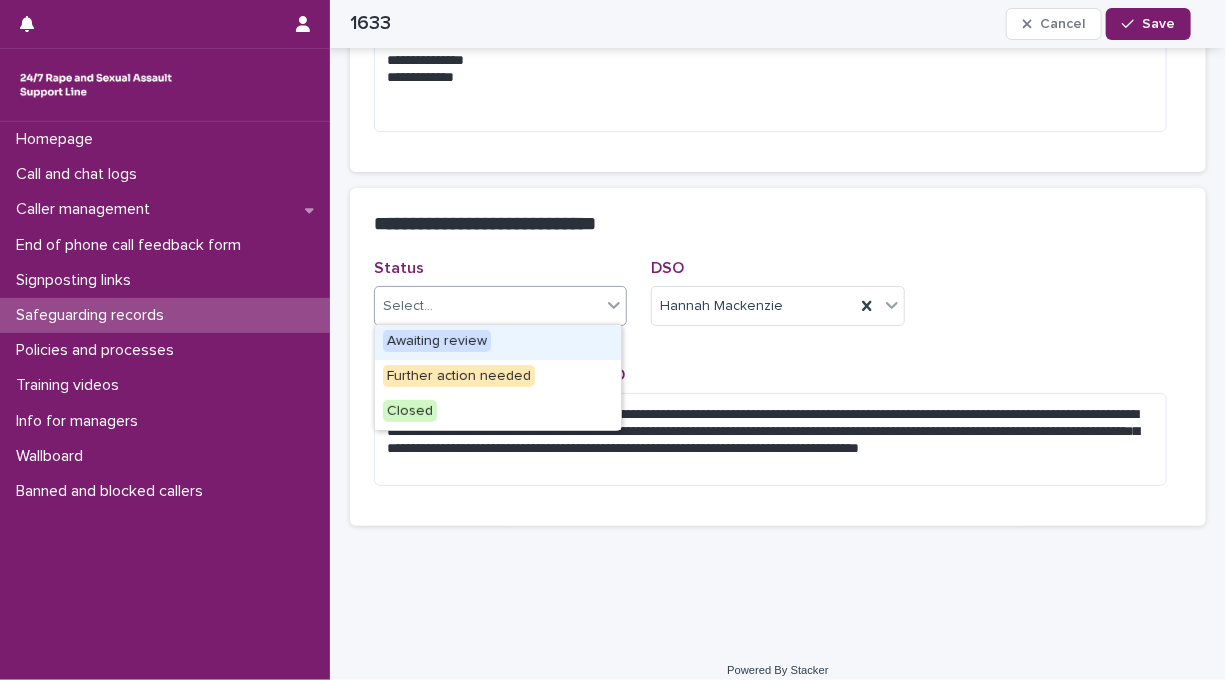 click 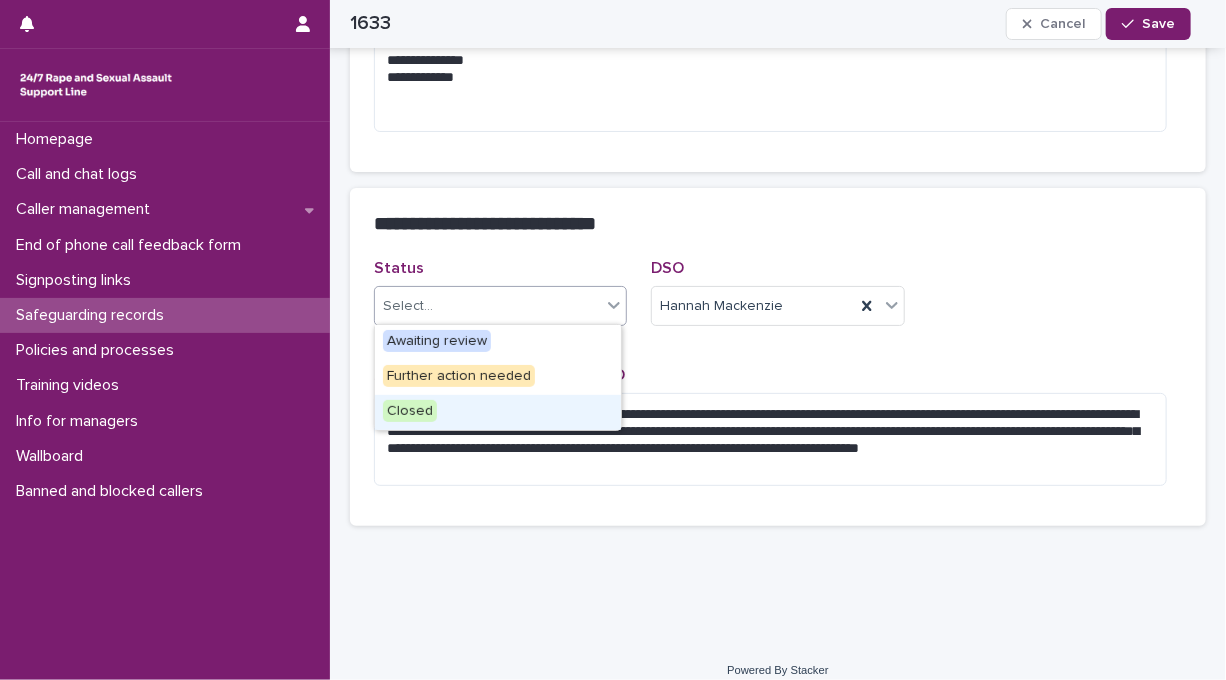 click on "Closed" at bounding box center [498, 412] 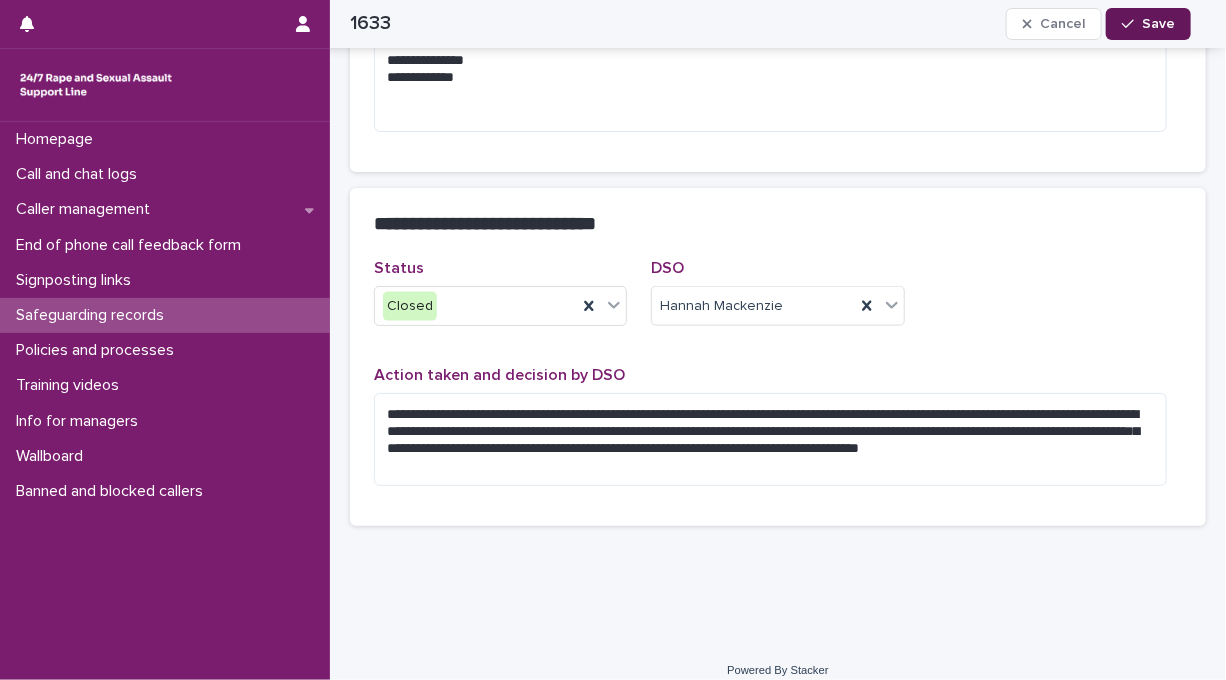 click on "Save" at bounding box center [1158, 24] 